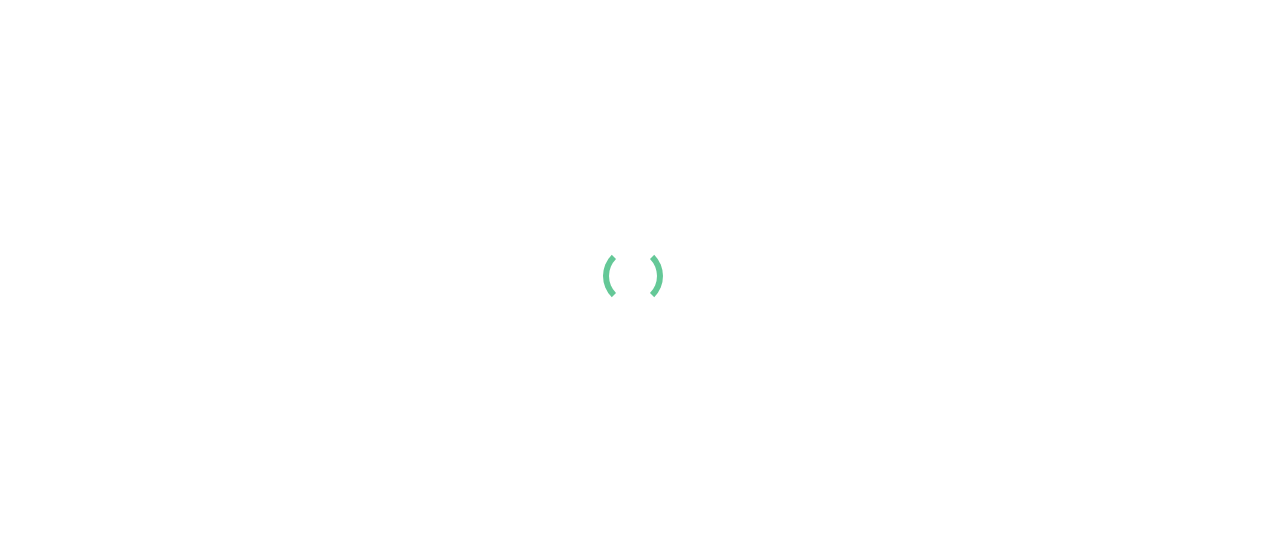 scroll, scrollTop: 0, scrollLeft: 0, axis: both 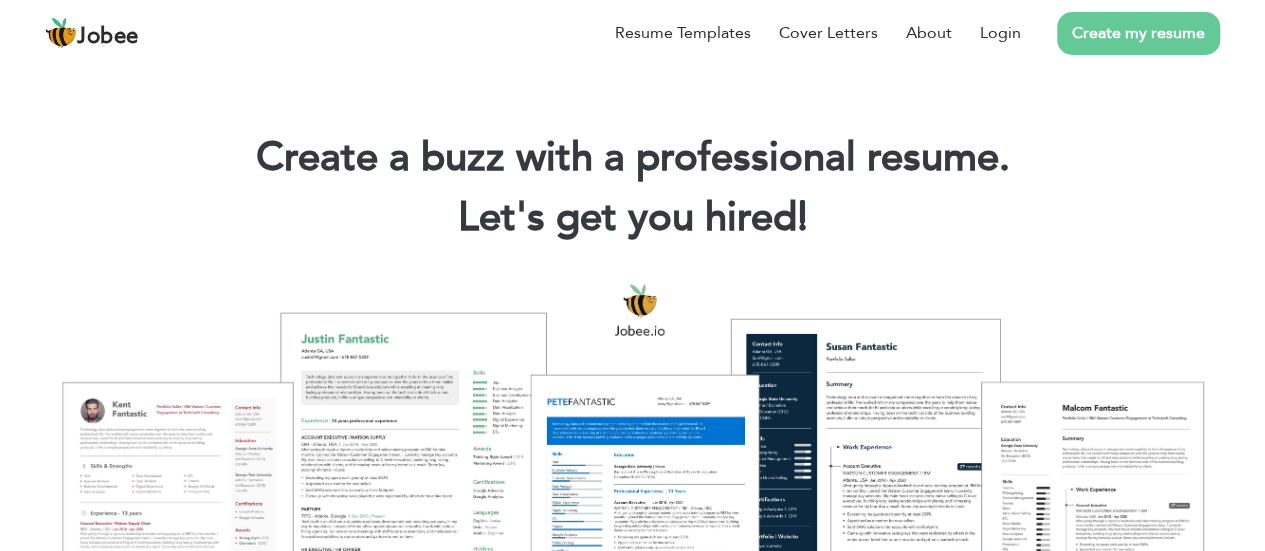 click on "Login" at bounding box center (1000, 33) 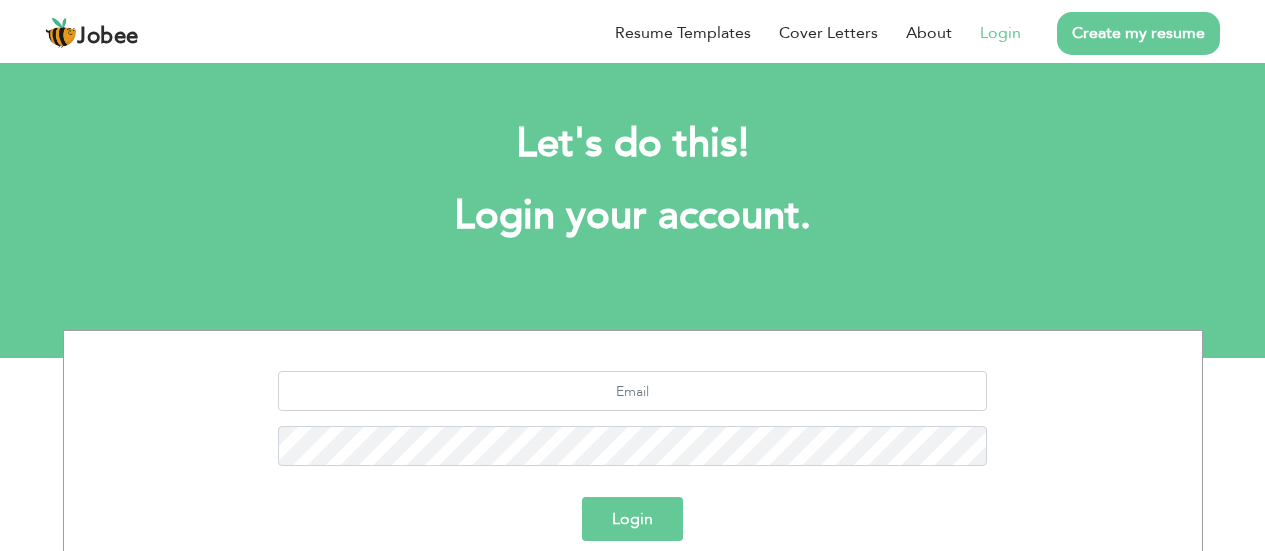 scroll, scrollTop: 0, scrollLeft: 0, axis: both 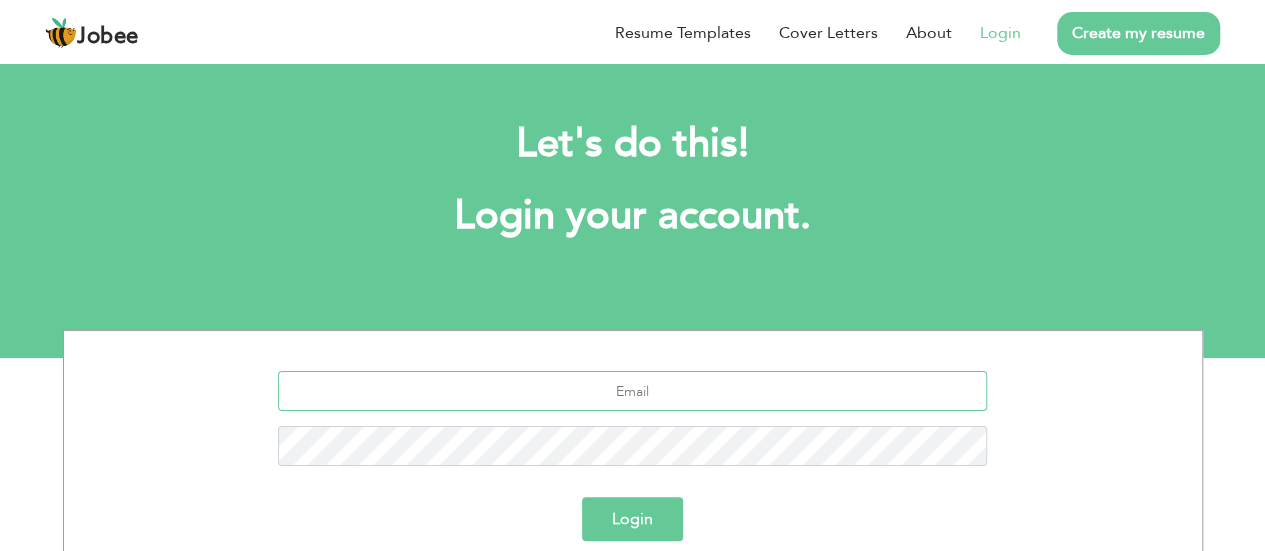 type on "[EMAIL_ADDRESS][DOMAIN_NAME]" 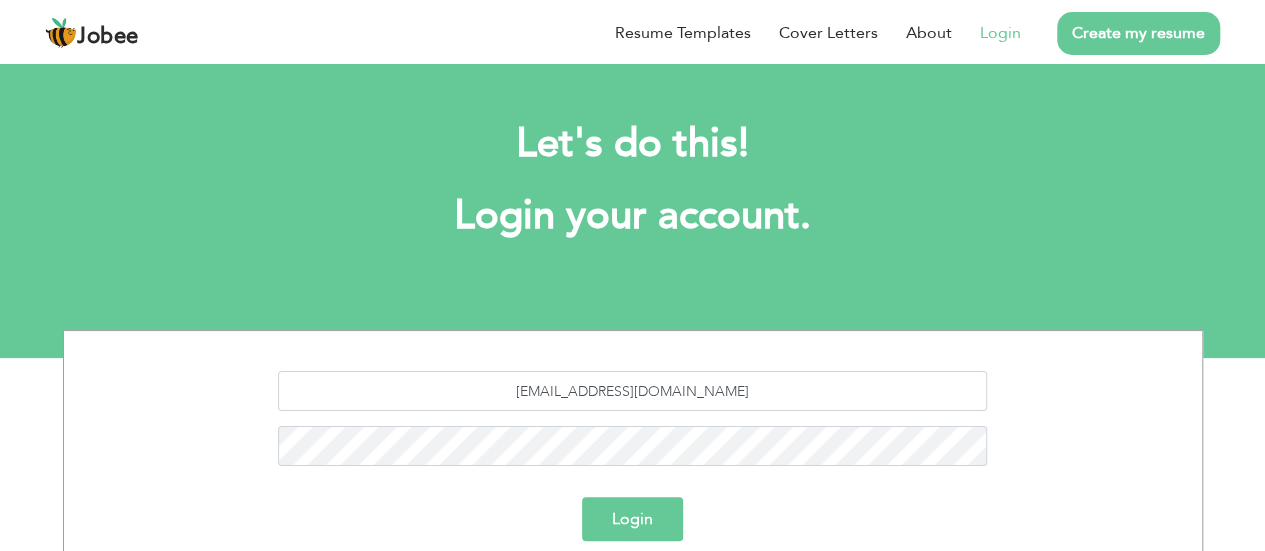 click on "Login" at bounding box center [632, 519] 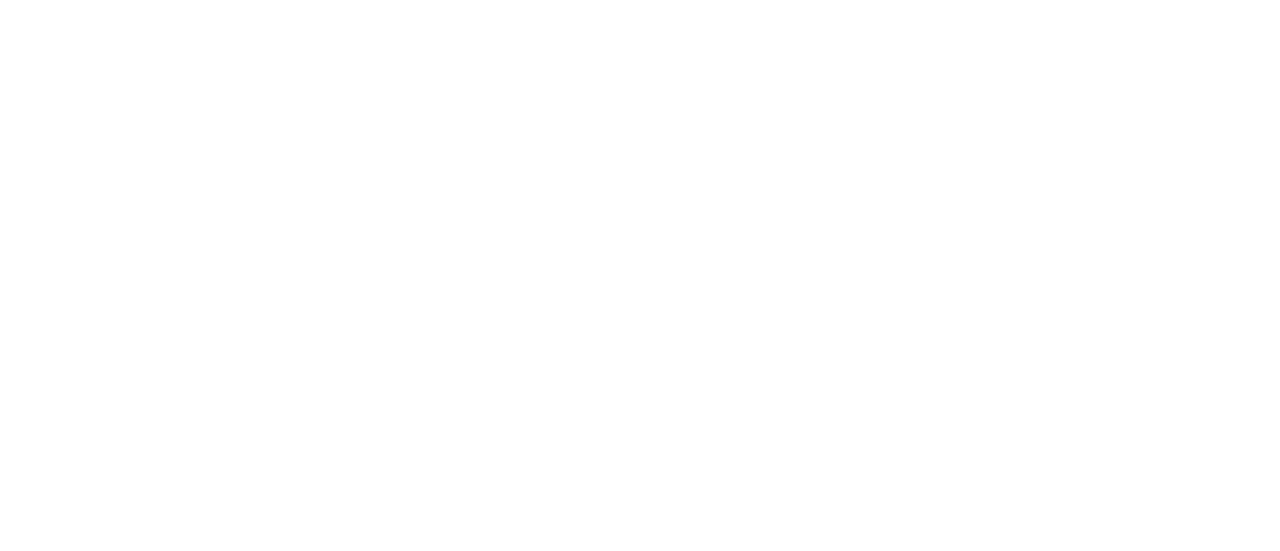 scroll, scrollTop: 0, scrollLeft: 0, axis: both 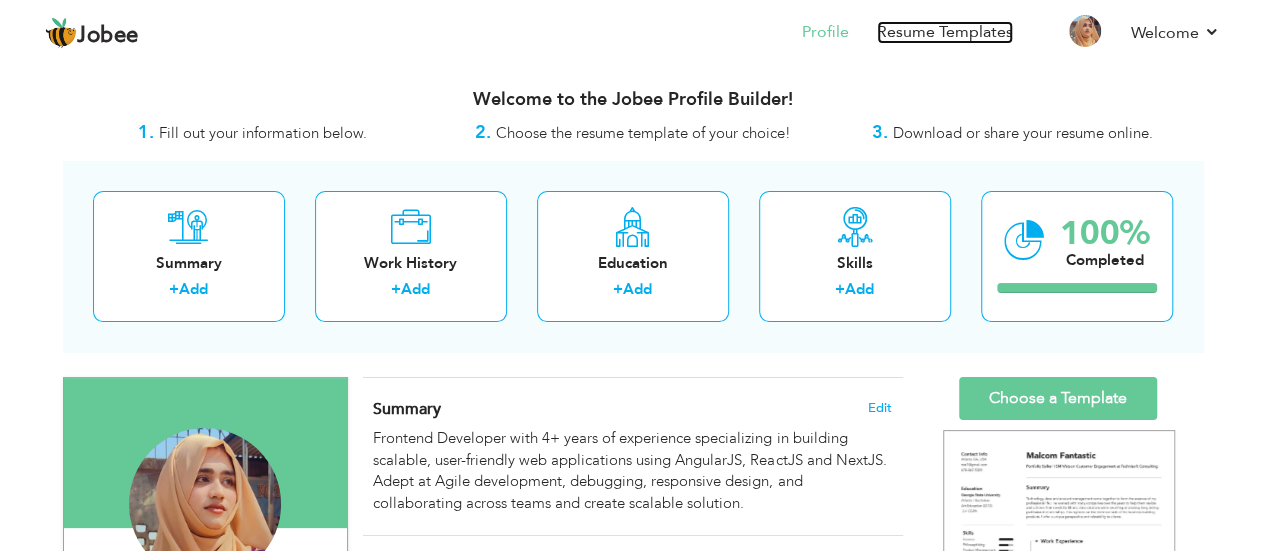 click on "Resume Templates" at bounding box center (945, 32) 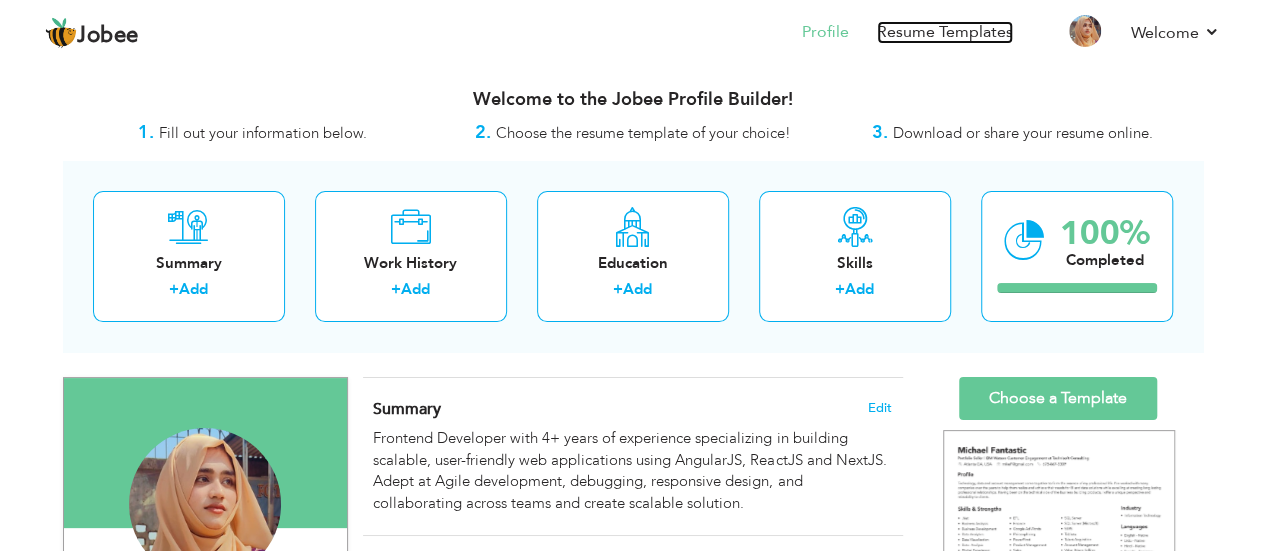scroll, scrollTop: 153, scrollLeft: 0, axis: vertical 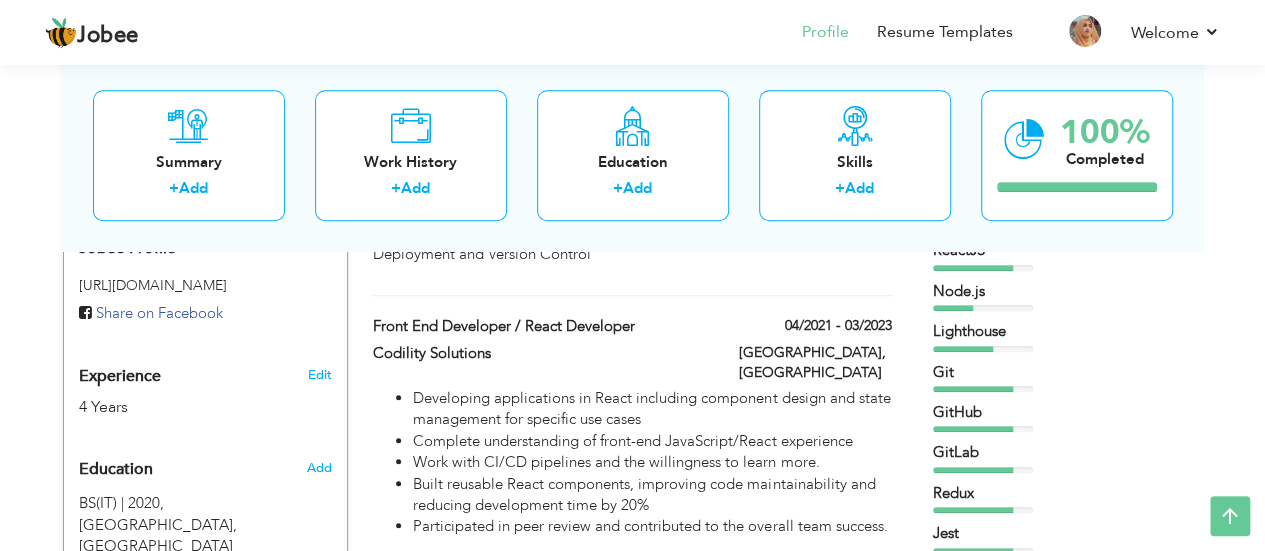 click on "Git" at bounding box center (1058, 372) 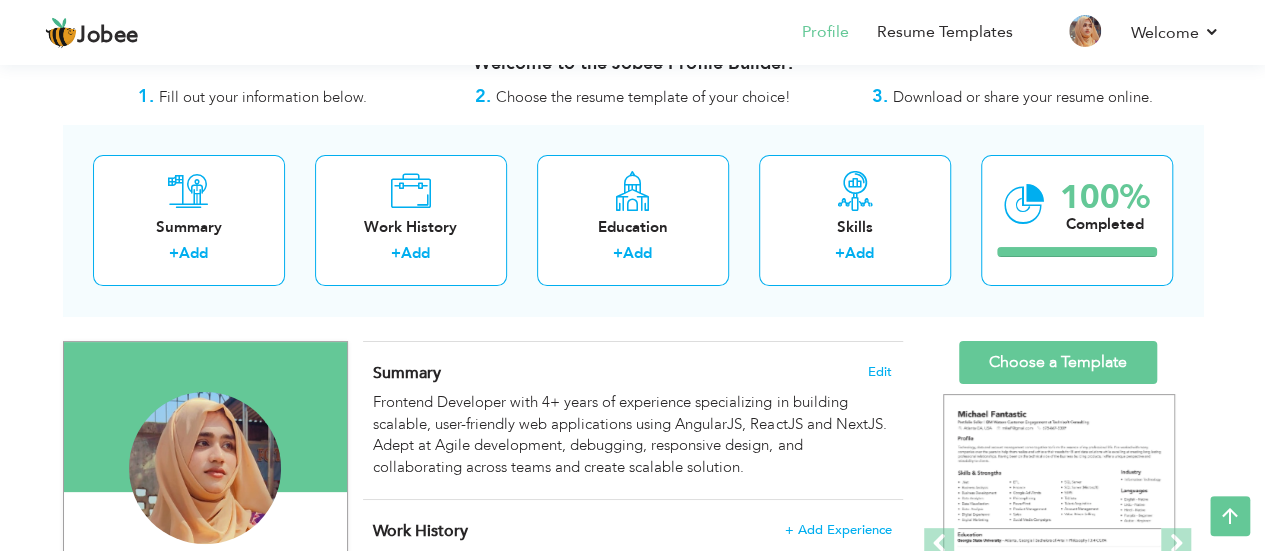 scroll, scrollTop: 0, scrollLeft: 0, axis: both 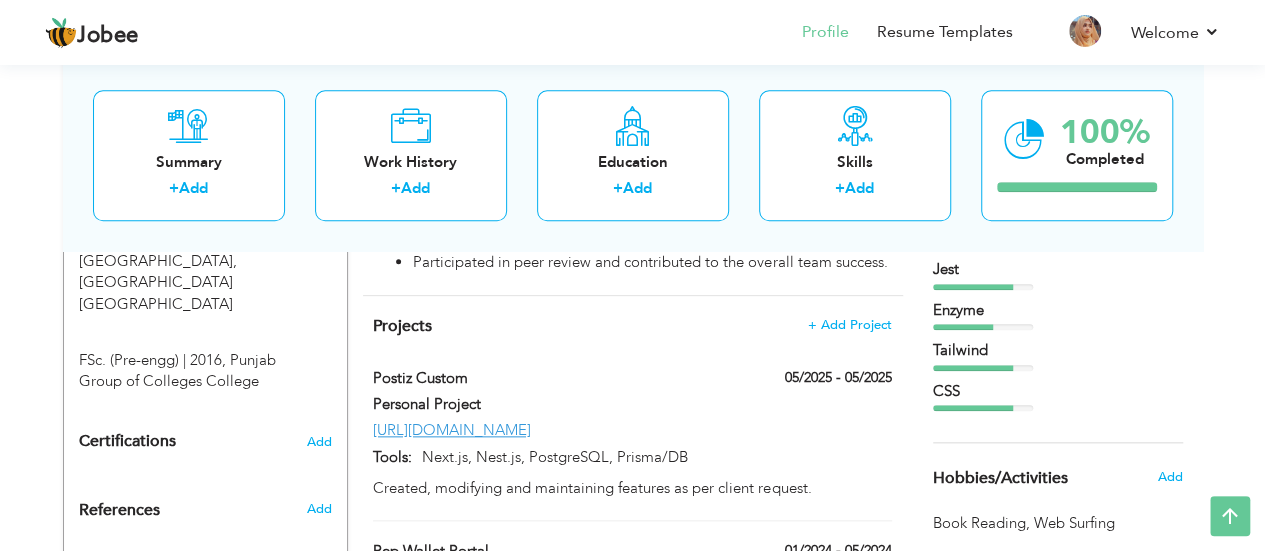 click on "CSS" at bounding box center [1058, 391] 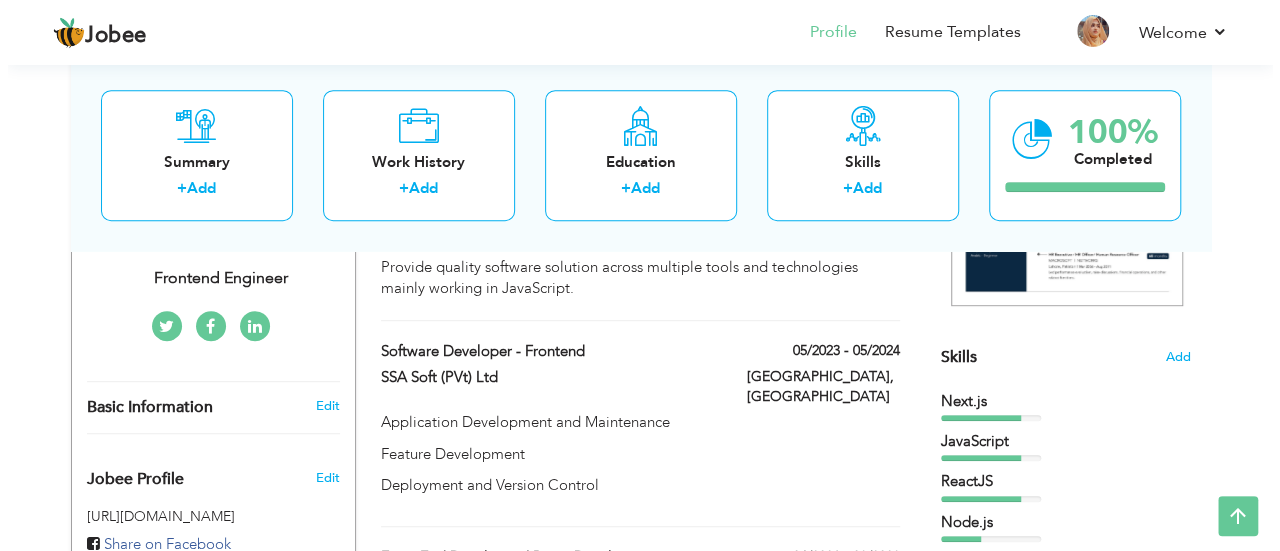 scroll, scrollTop: 424, scrollLeft: 0, axis: vertical 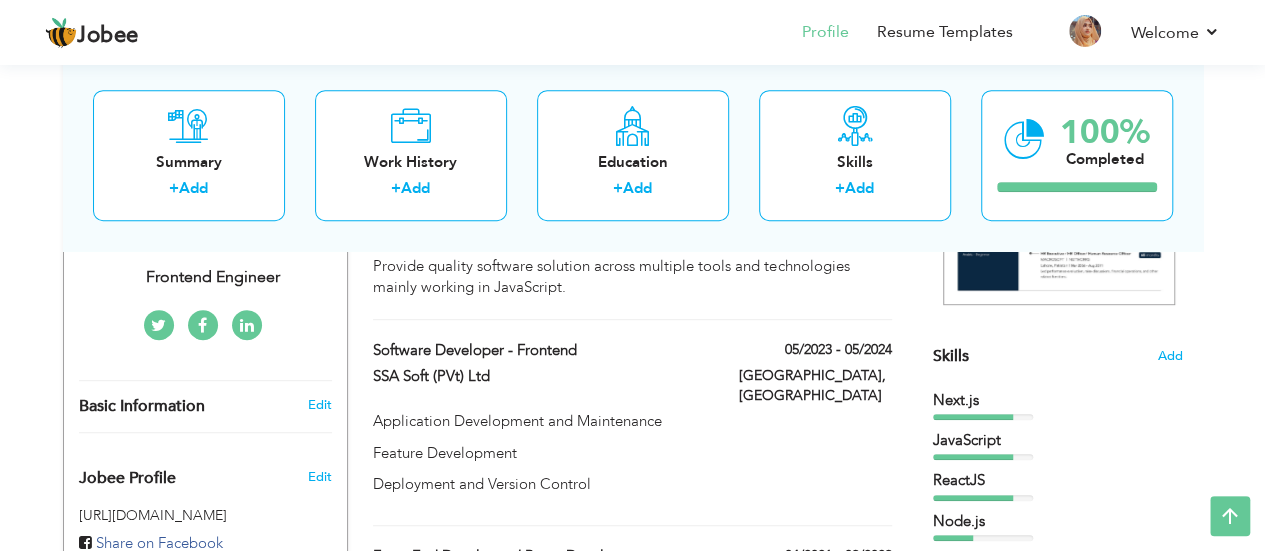 click on "Add" at bounding box center [1170, 356] 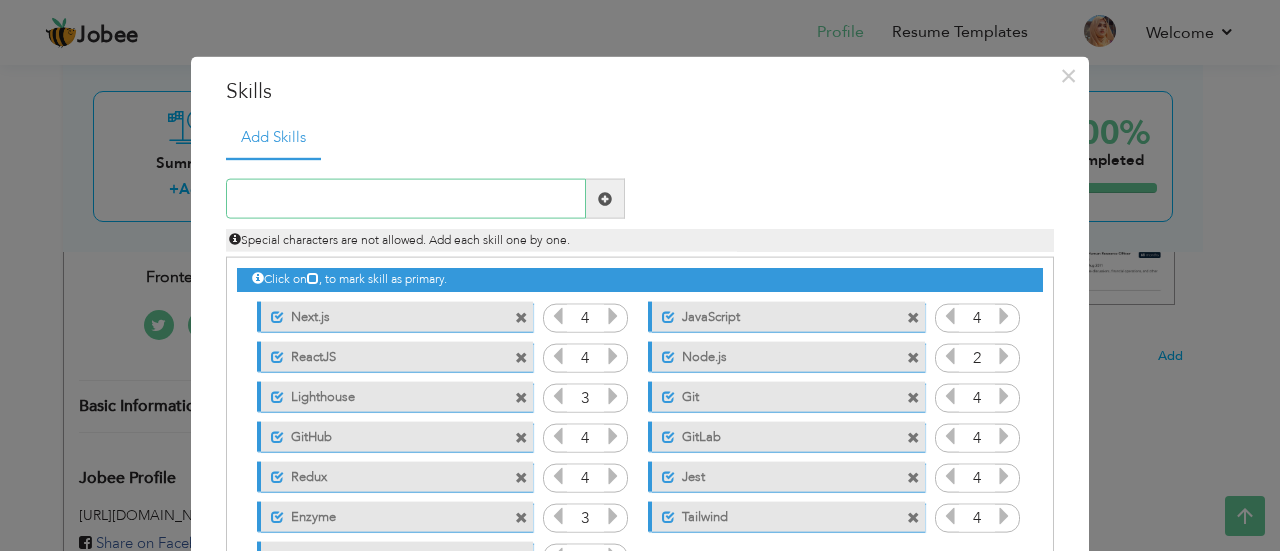 scroll, scrollTop: 44, scrollLeft: 0, axis: vertical 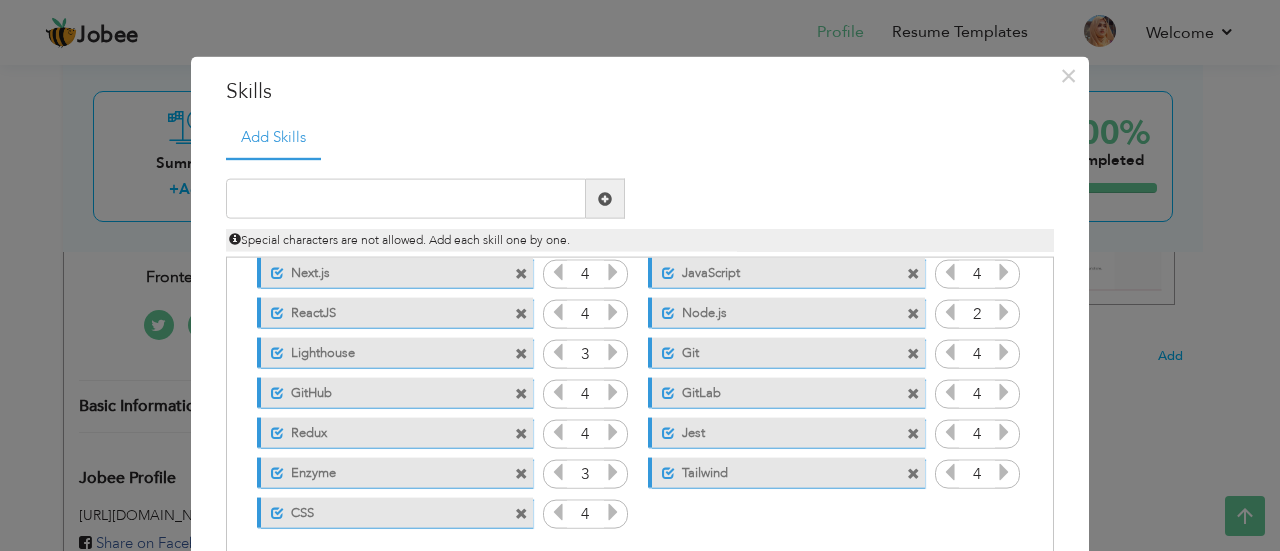 click at bounding box center [521, 353] 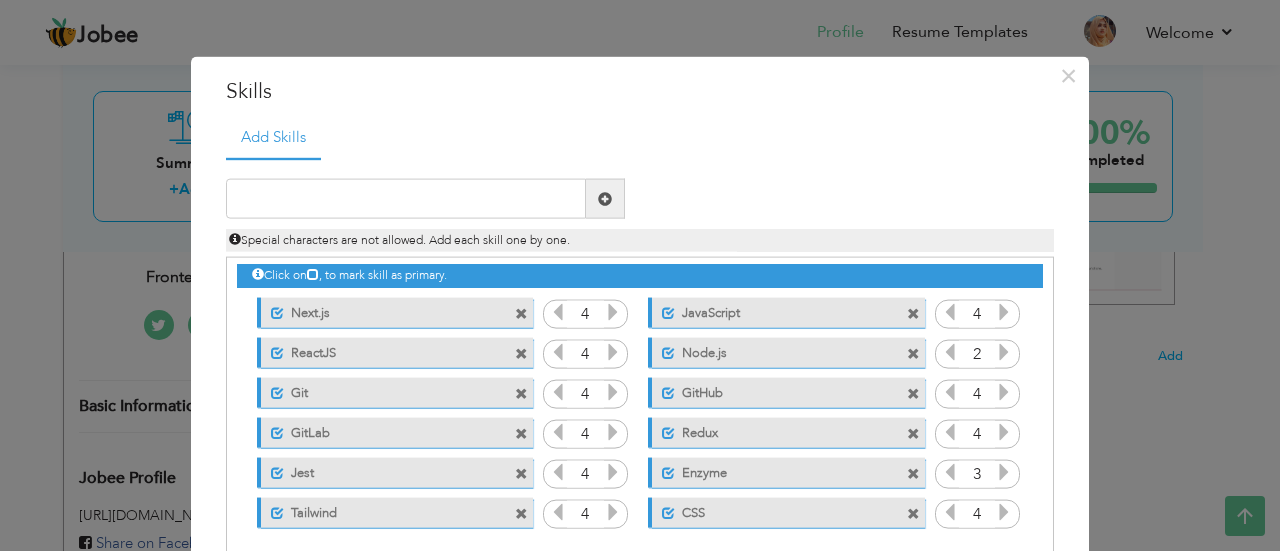 drag, startPoint x: 512, startPoint y: 473, endPoint x: 959, endPoint y: 474, distance: 447.00113 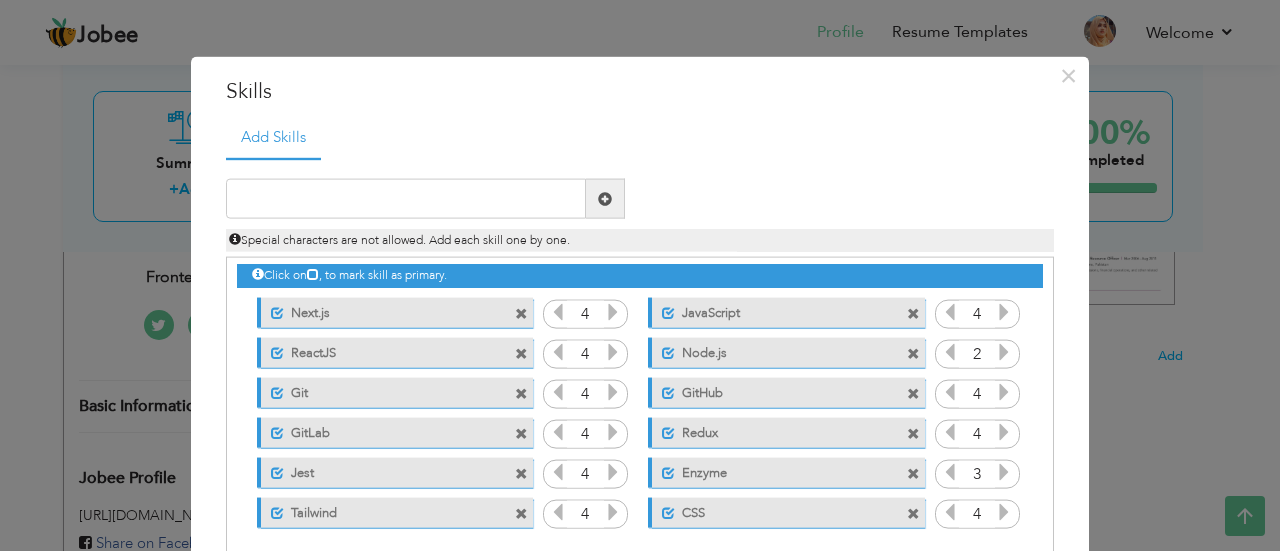 click at bounding box center [913, 473] 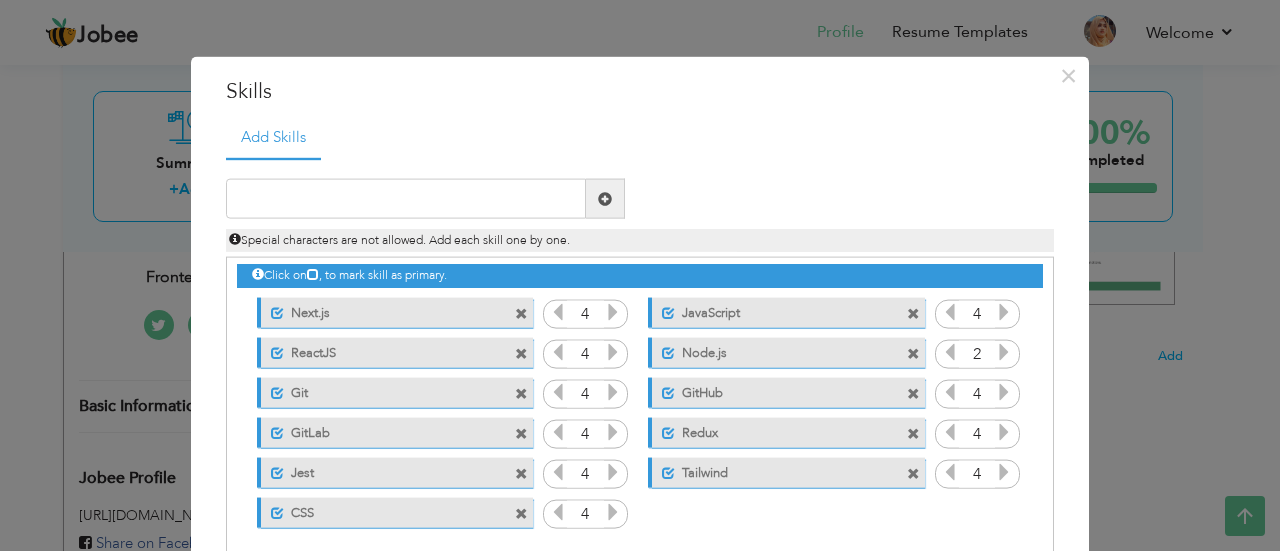 click at bounding box center (521, 473) 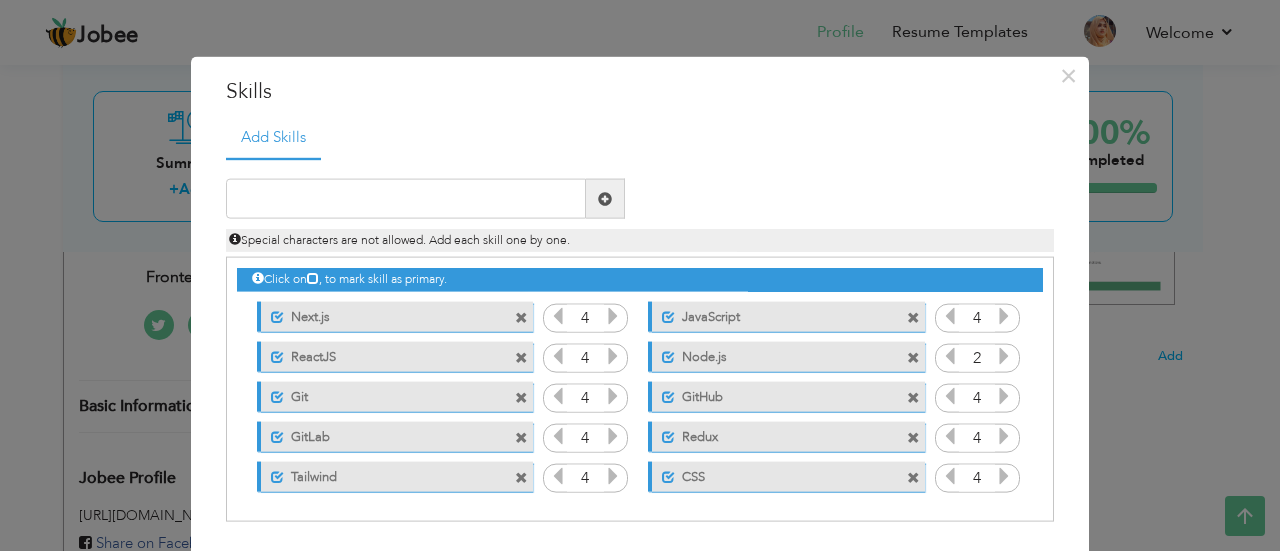 scroll, scrollTop: 0, scrollLeft: 0, axis: both 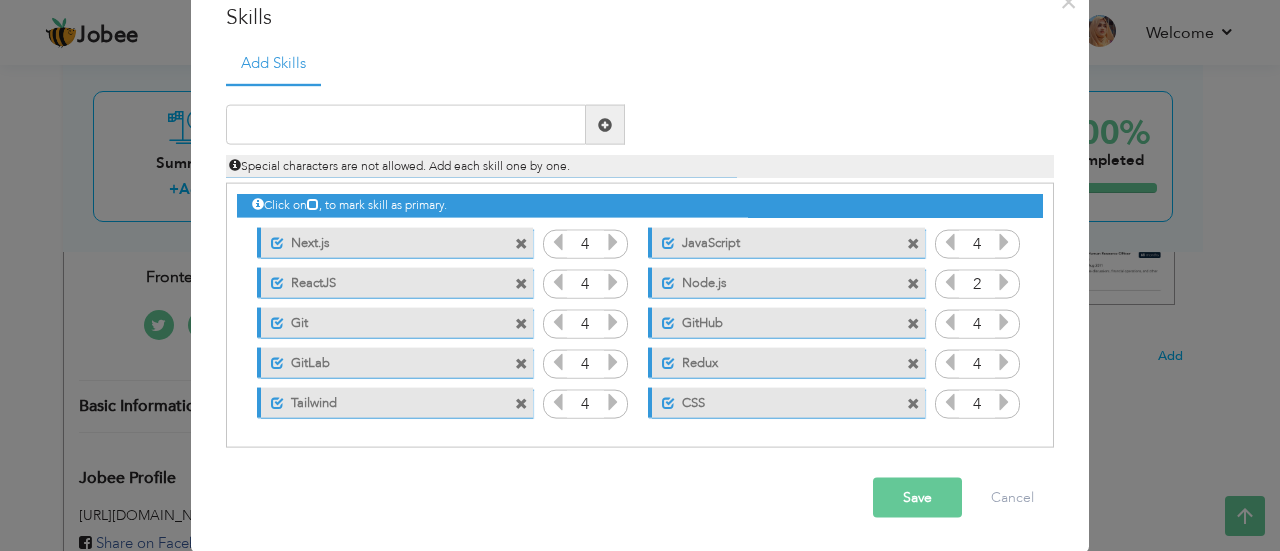 click on "Save" at bounding box center (917, 498) 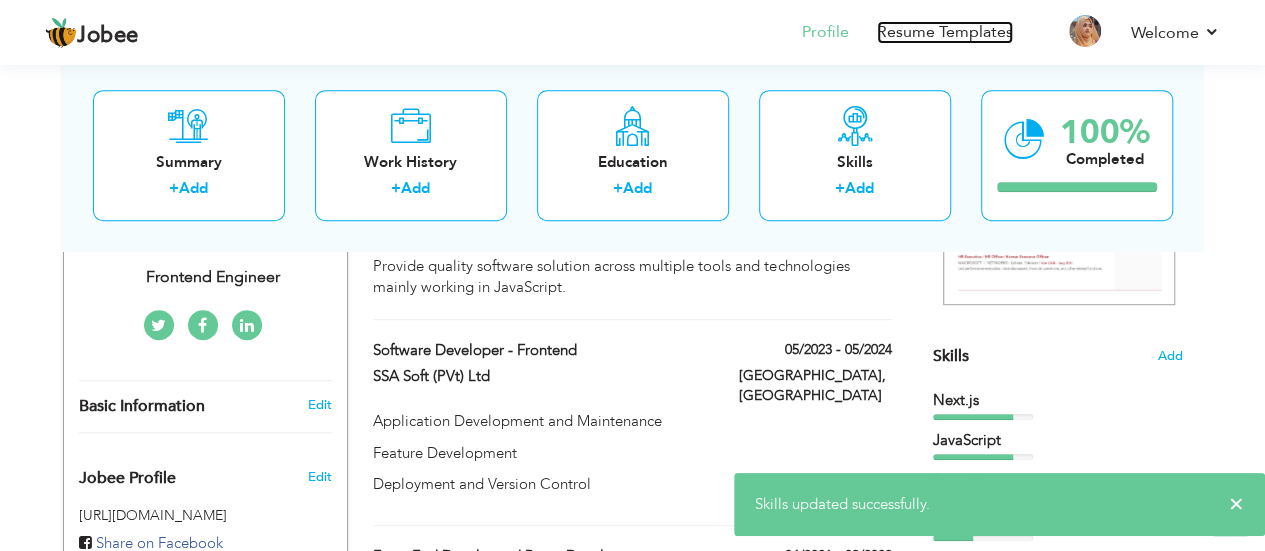 click on "Resume Templates" at bounding box center [945, 32] 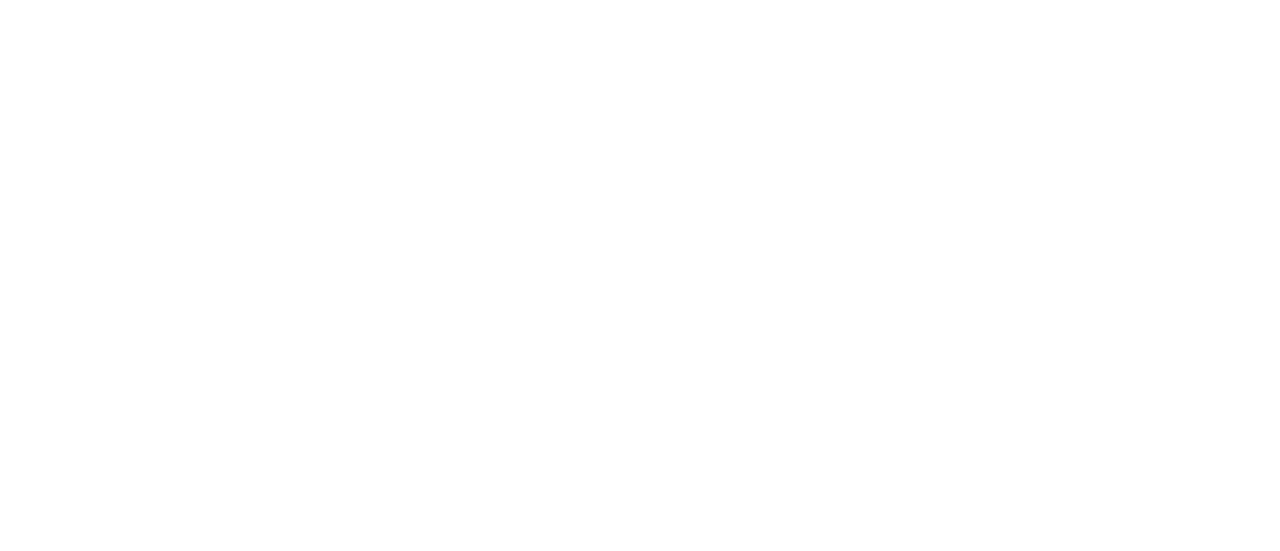 scroll, scrollTop: 0, scrollLeft: 0, axis: both 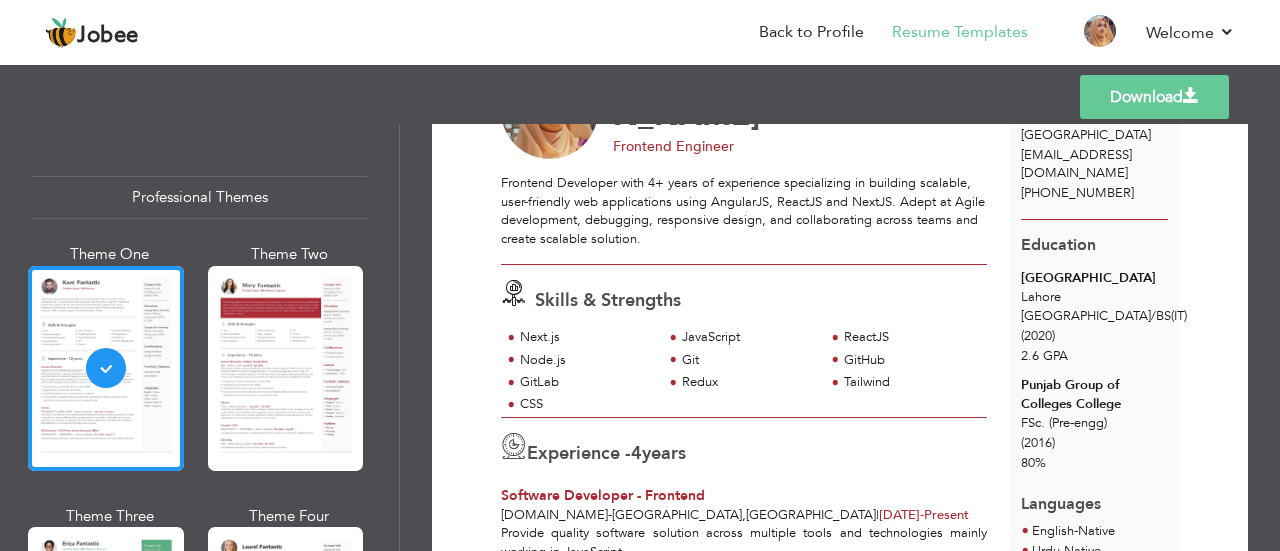 click on "2.6 GPA" at bounding box center (1044, 356) 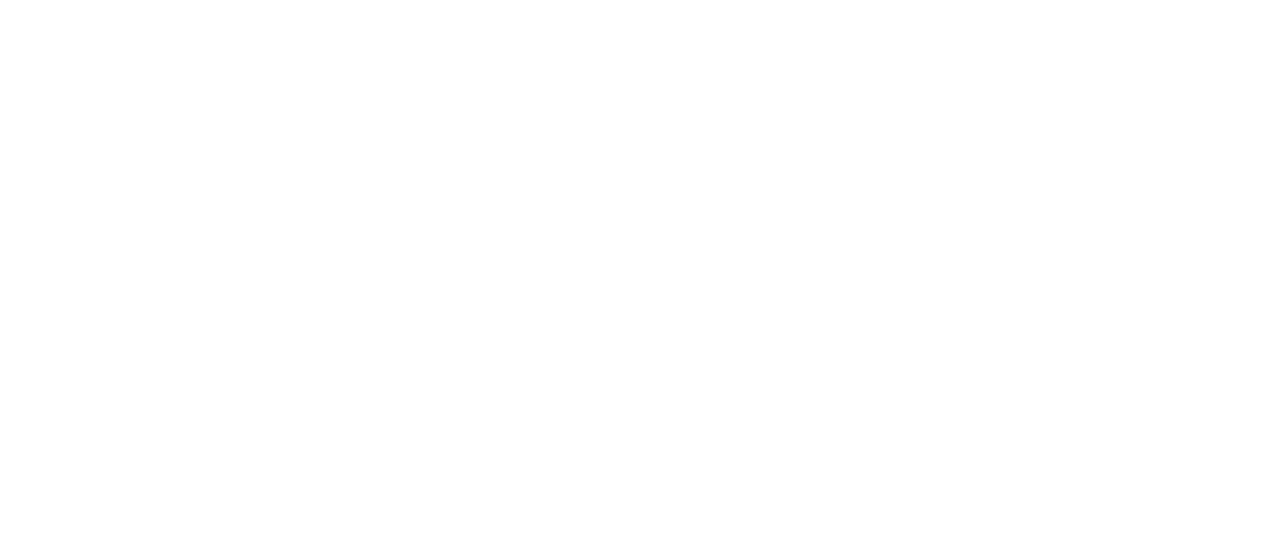 scroll, scrollTop: 424, scrollLeft: 0, axis: vertical 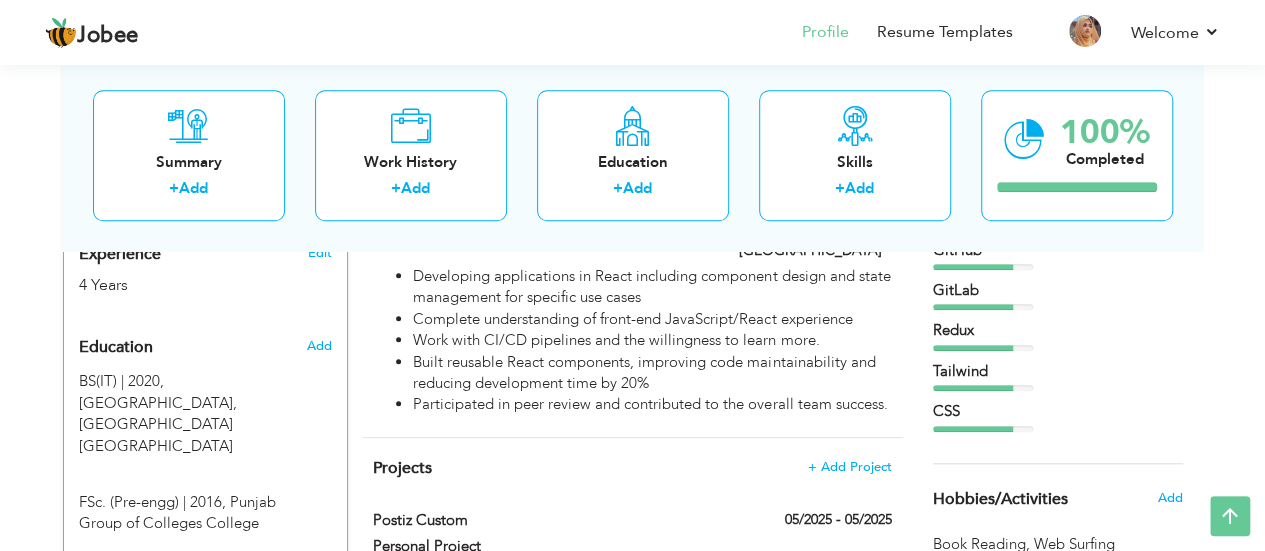 click on "Add" at bounding box center (318, 346) 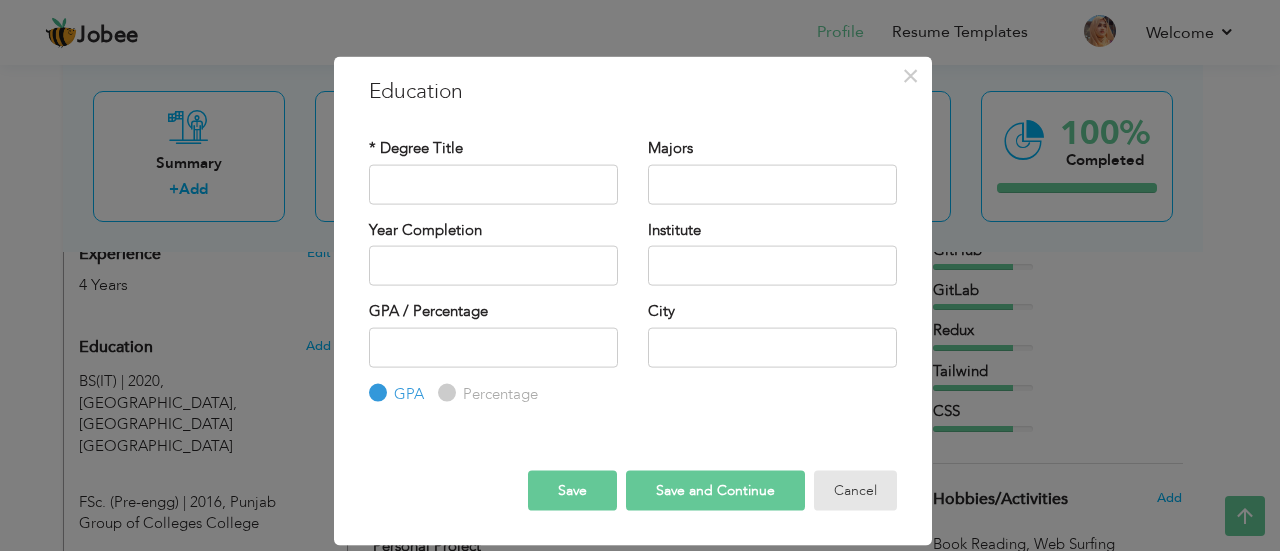 click on "Cancel" at bounding box center [855, 491] 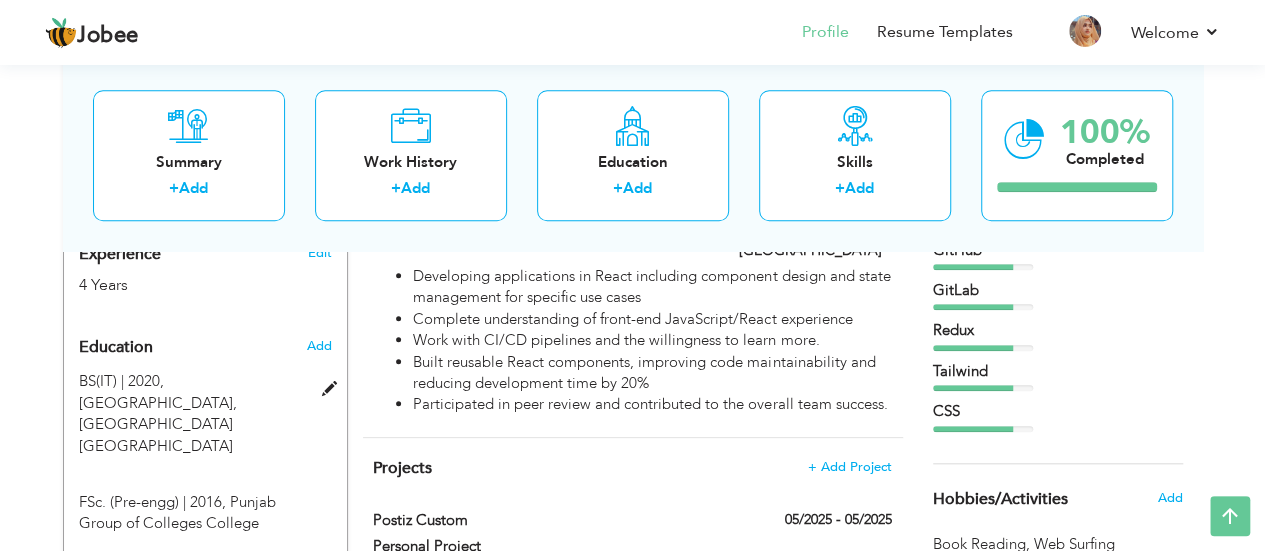 click on "[GEOGRAPHIC_DATA], [GEOGRAPHIC_DATA] [GEOGRAPHIC_DATA]" at bounding box center [158, 424] 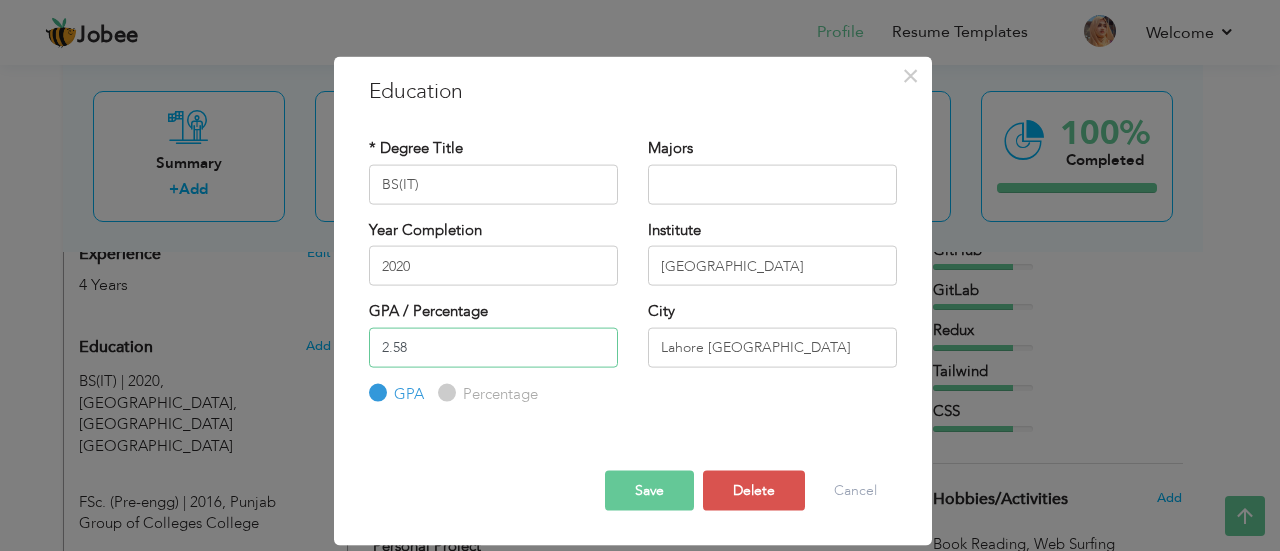 click on "2.58" at bounding box center [493, 347] 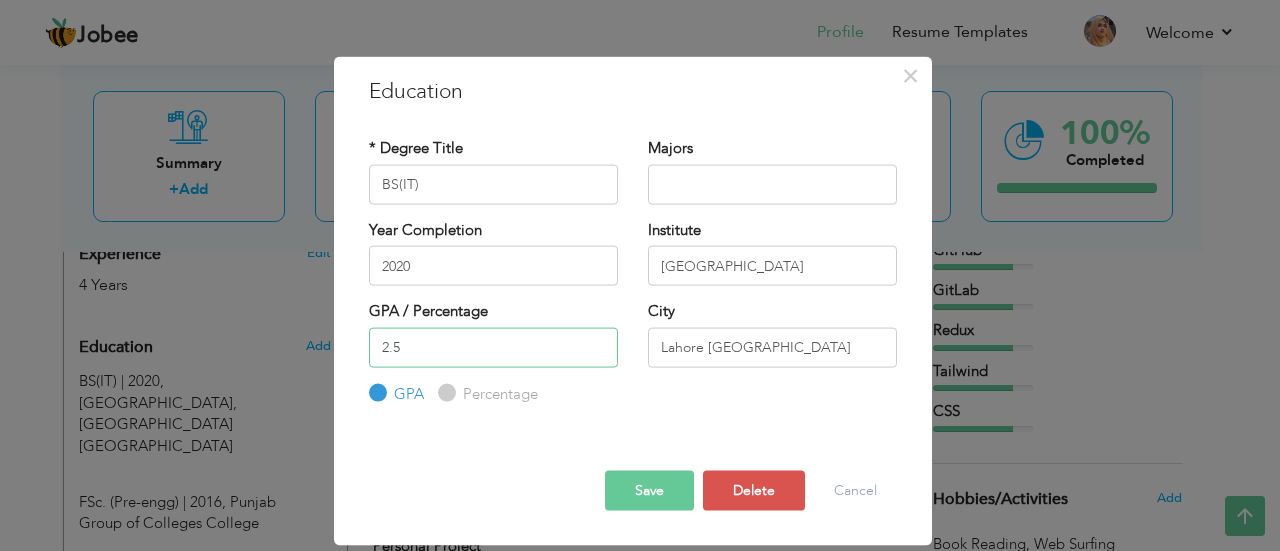 type on "2" 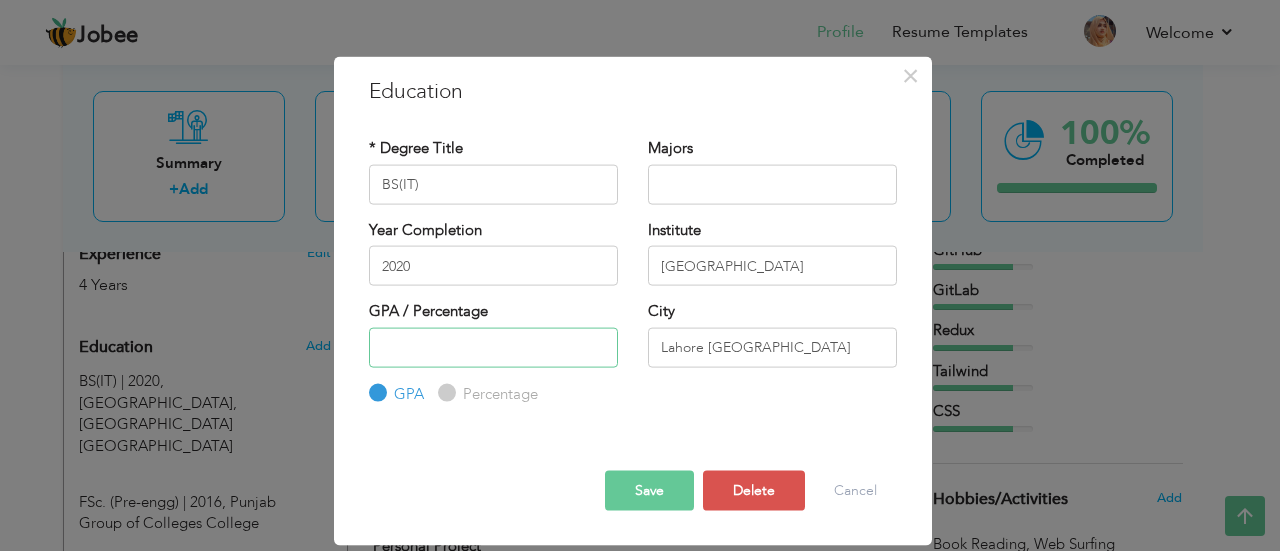 type 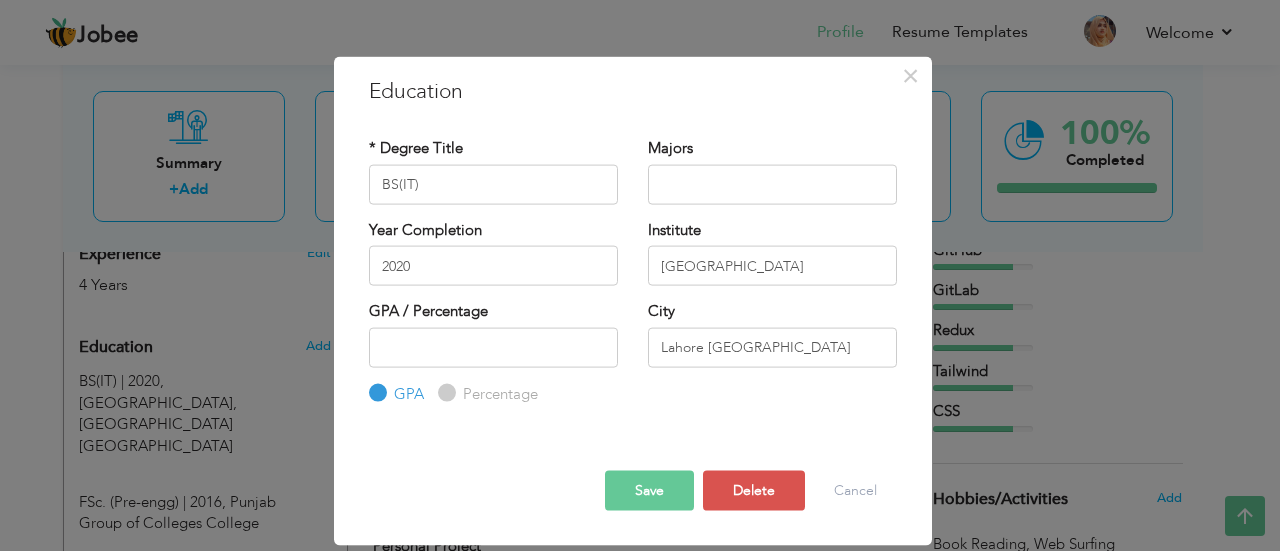 click on "Save" at bounding box center [649, 491] 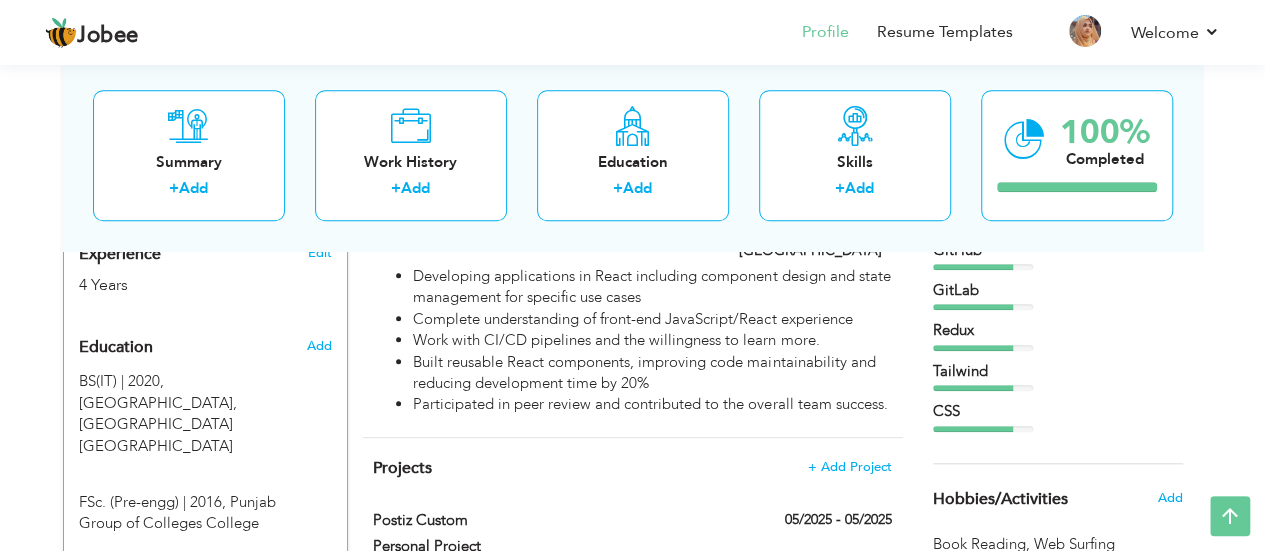 click on "Resume Templates" at bounding box center [931, 34] 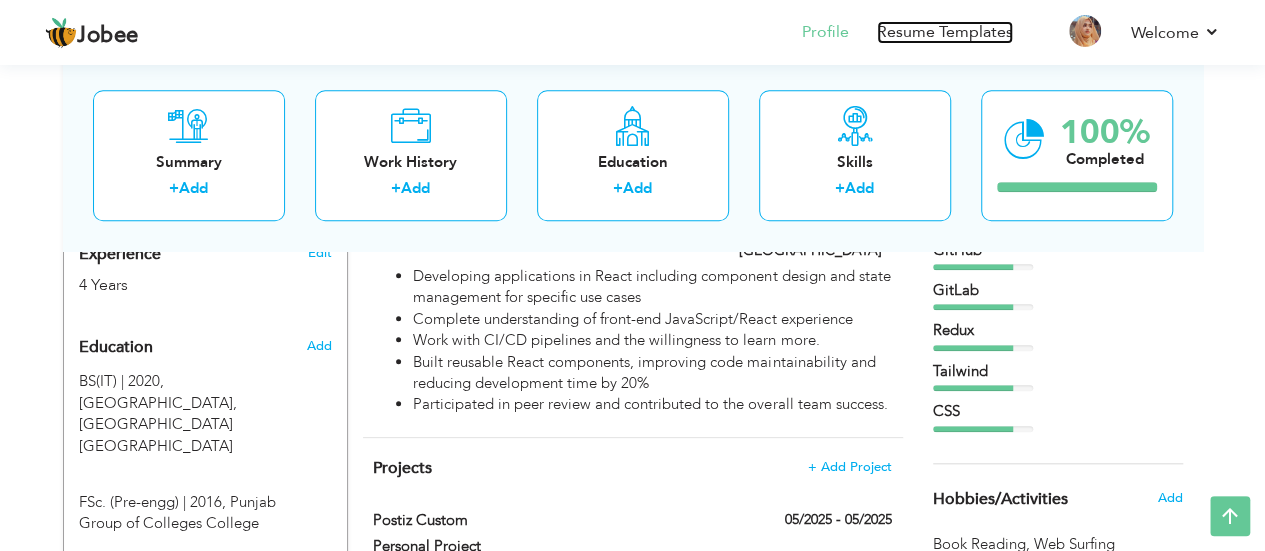 click on "Resume Templates" at bounding box center (945, 32) 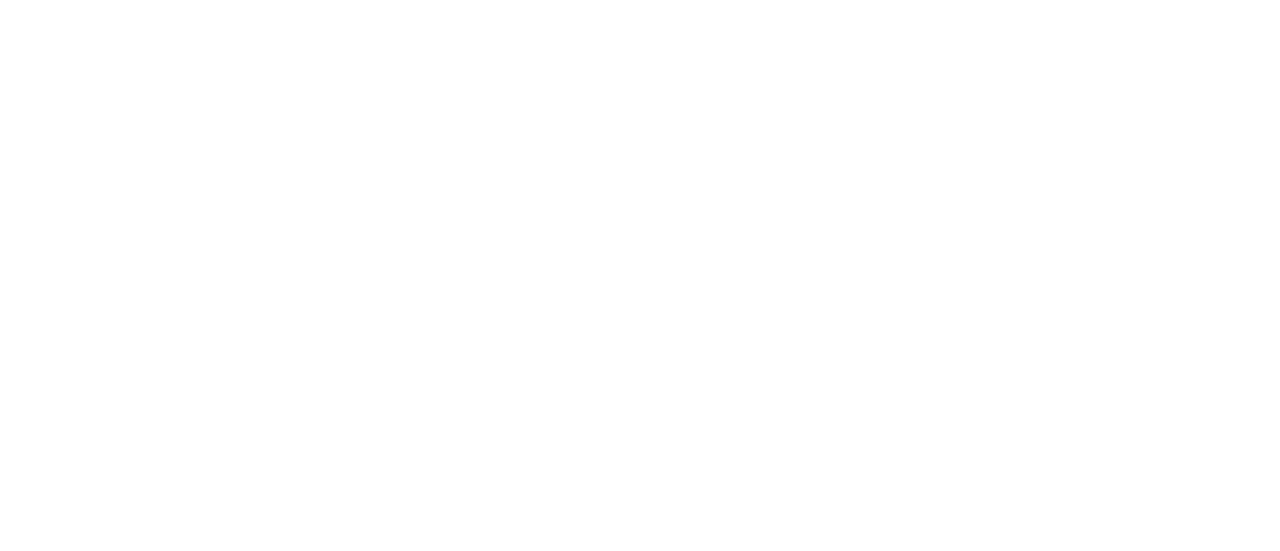 scroll, scrollTop: 0, scrollLeft: 0, axis: both 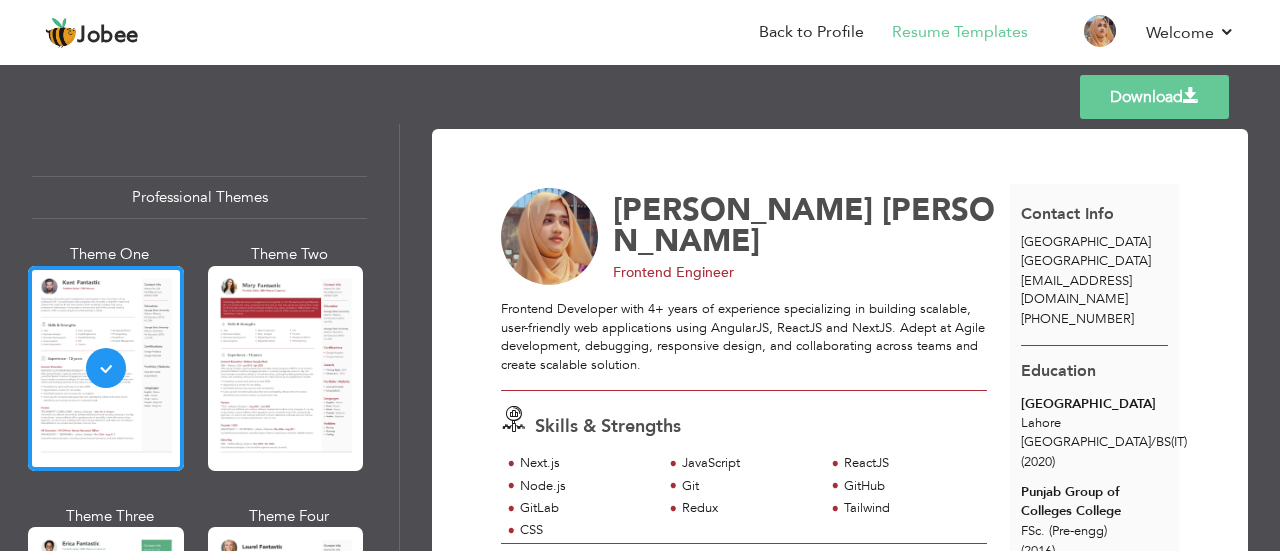 click at bounding box center (286, 368) 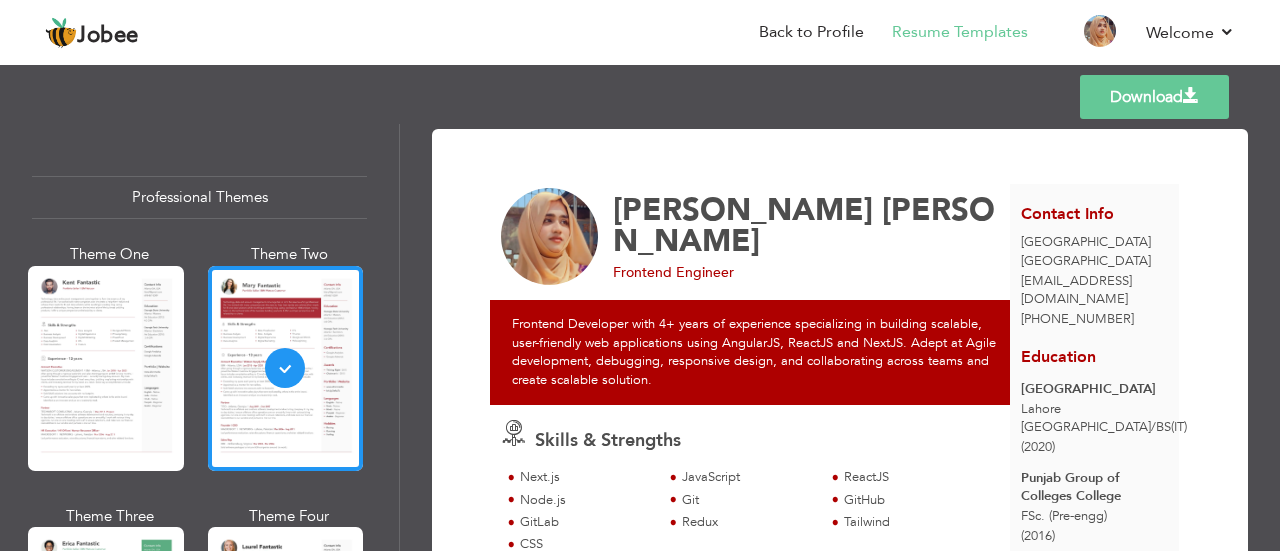 click at bounding box center [106, 368] 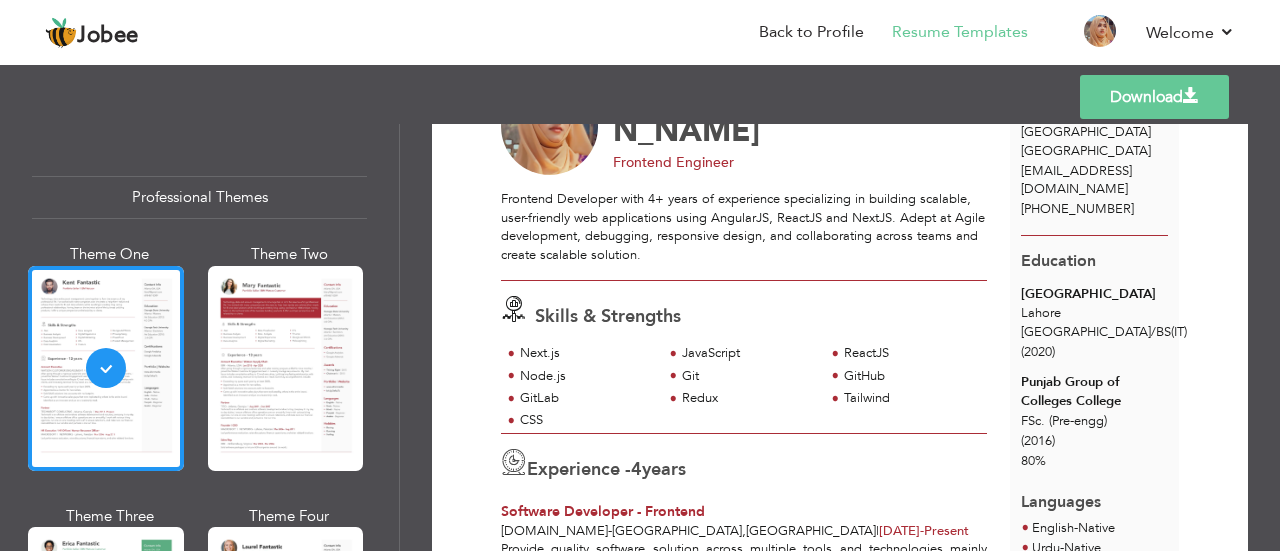 scroll, scrollTop: 0, scrollLeft: 0, axis: both 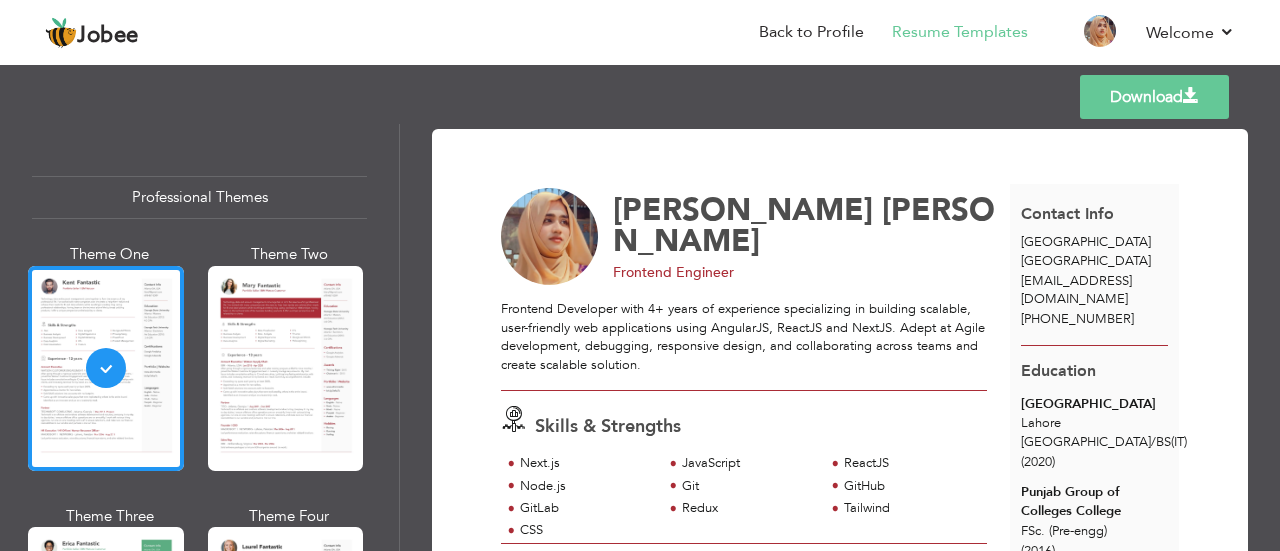 click on "Frontend Engineer" at bounding box center [673, 272] 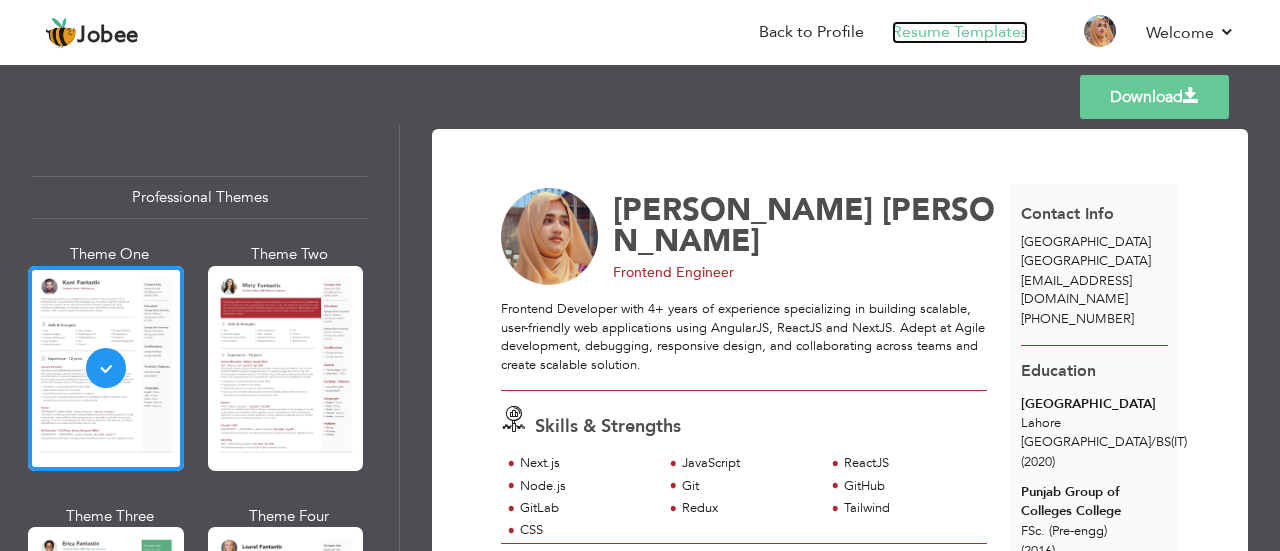 click on "Resume Templates" at bounding box center (960, 32) 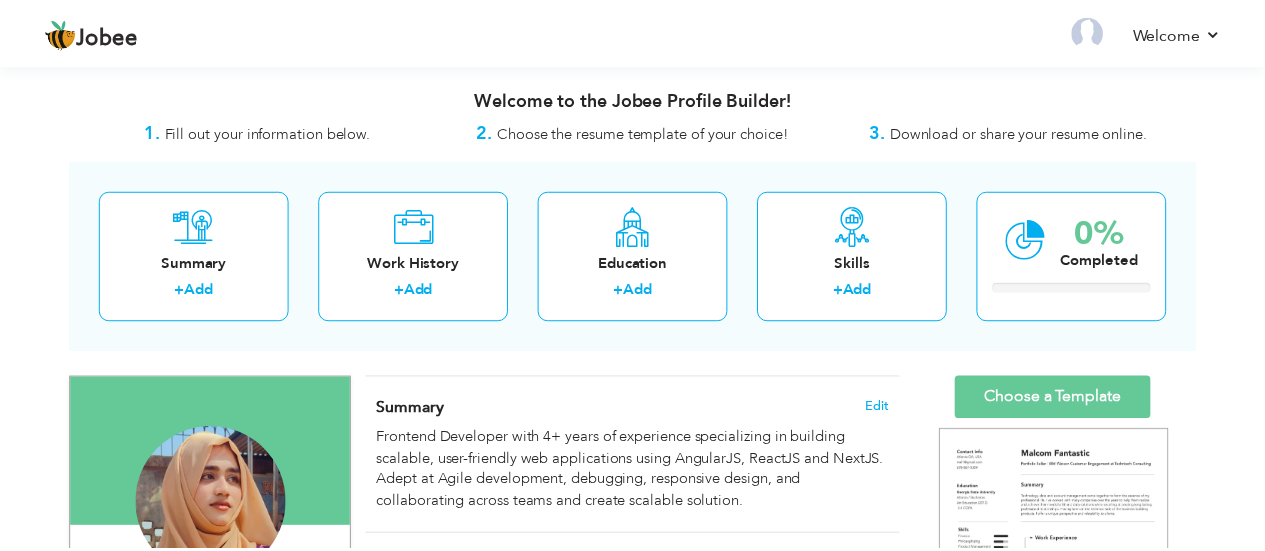 scroll, scrollTop: 776, scrollLeft: 0, axis: vertical 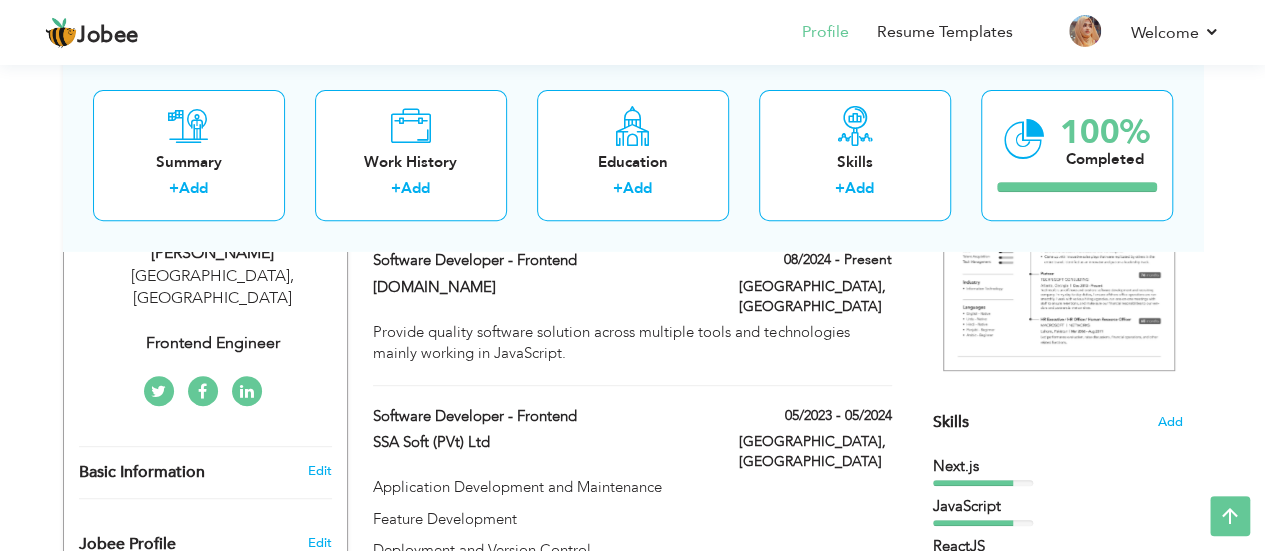 click on "Frontend Engineer" at bounding box center (213, 343) 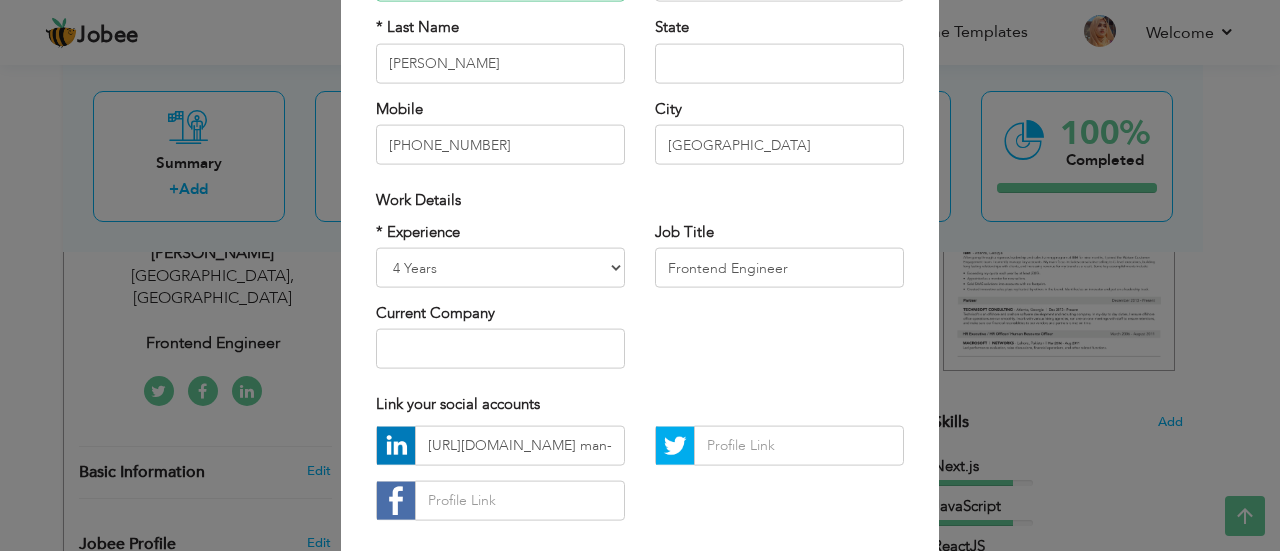 scroll, scrollTop: 236, scrollLeft: 0, axis: vertical 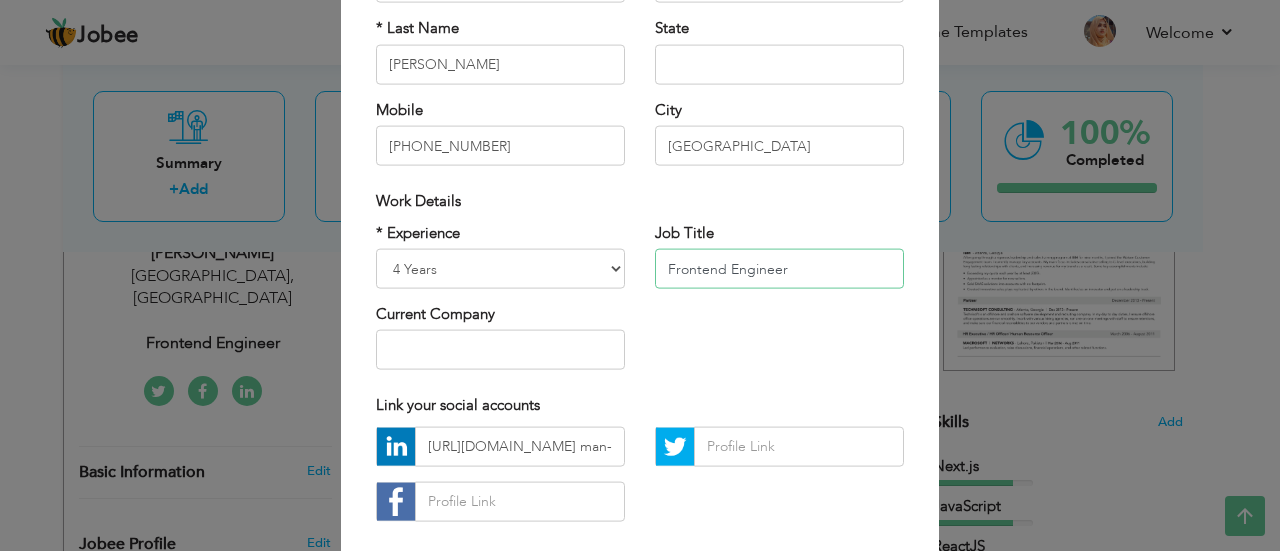 click on "Frontend Engineer" at bounding box center [779, 269] 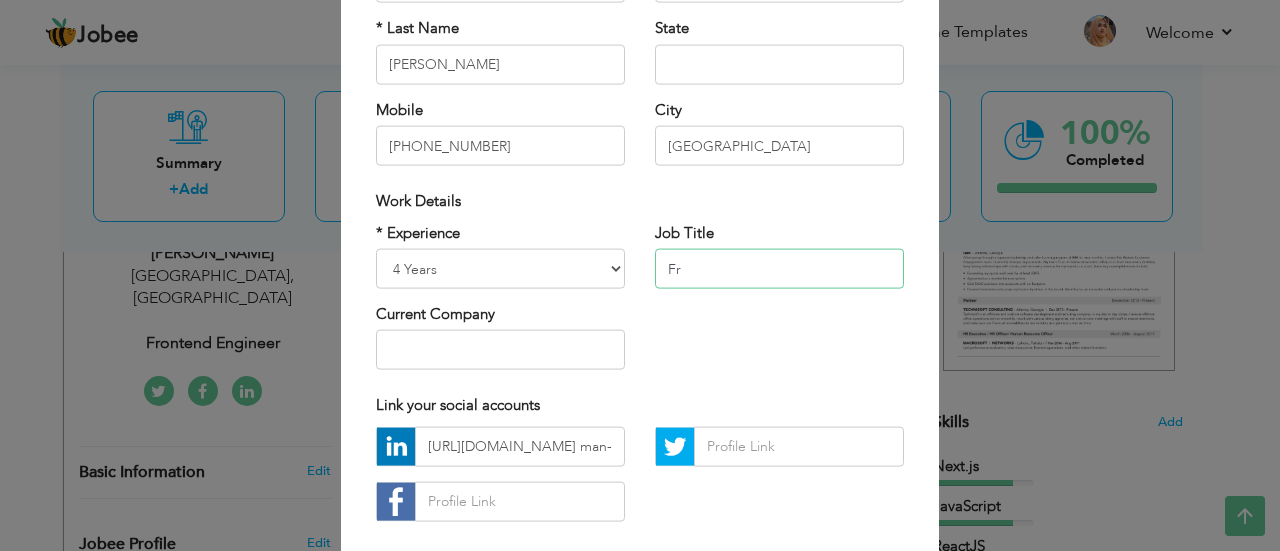 type on "F" 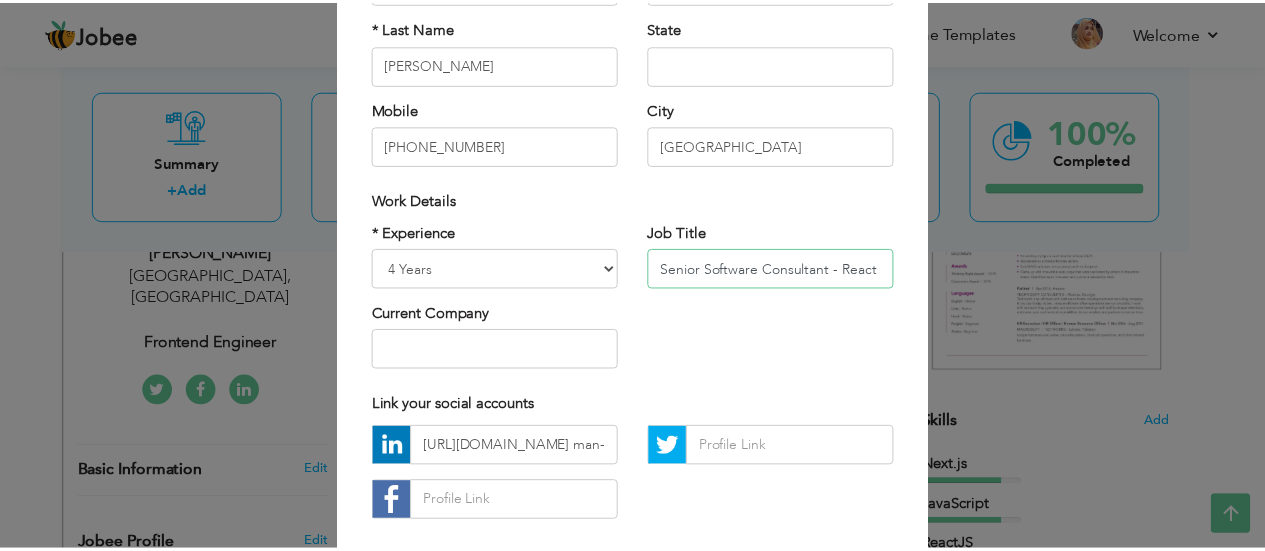 scroll, scrollTop: 342, scrollLeft: 0, axis: vertical 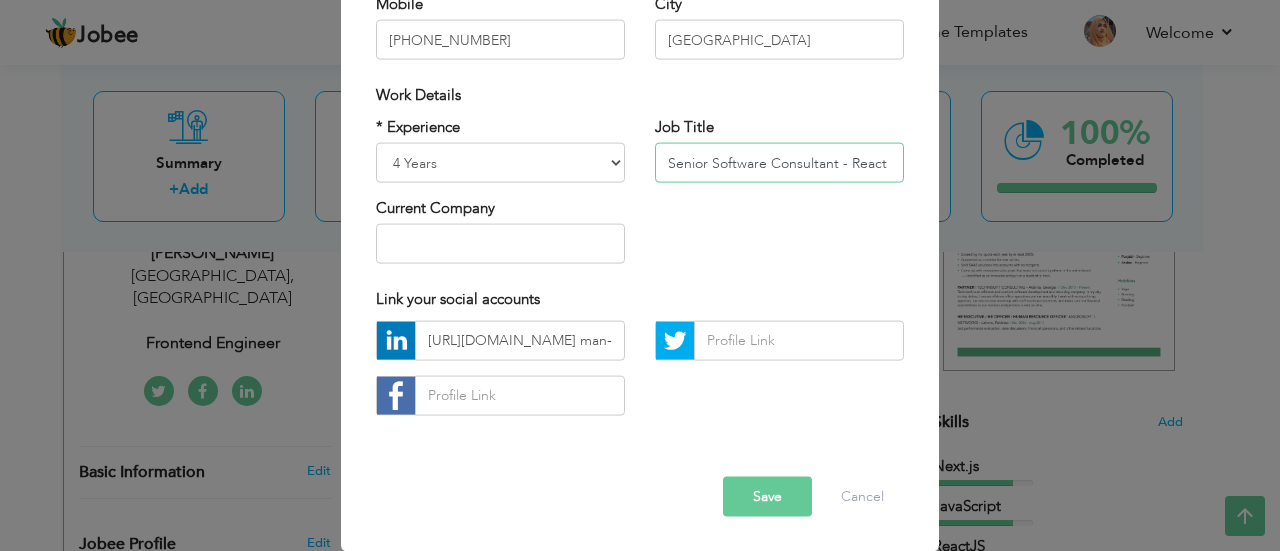 type on "Senior Software Consultant - React" 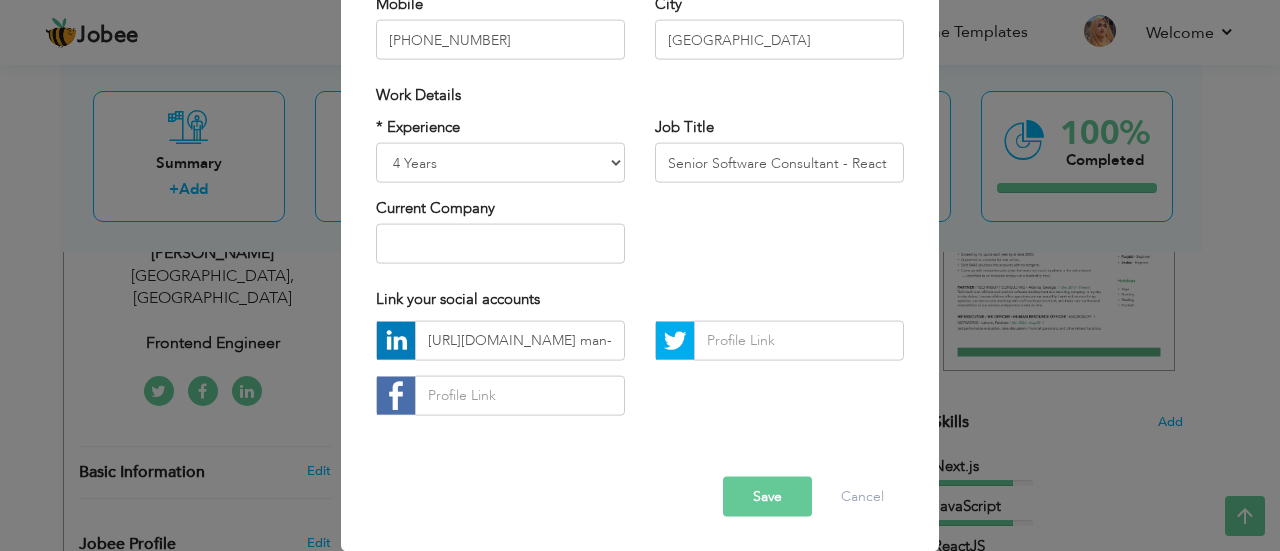click on "Save" at bounding box center [767, 496] 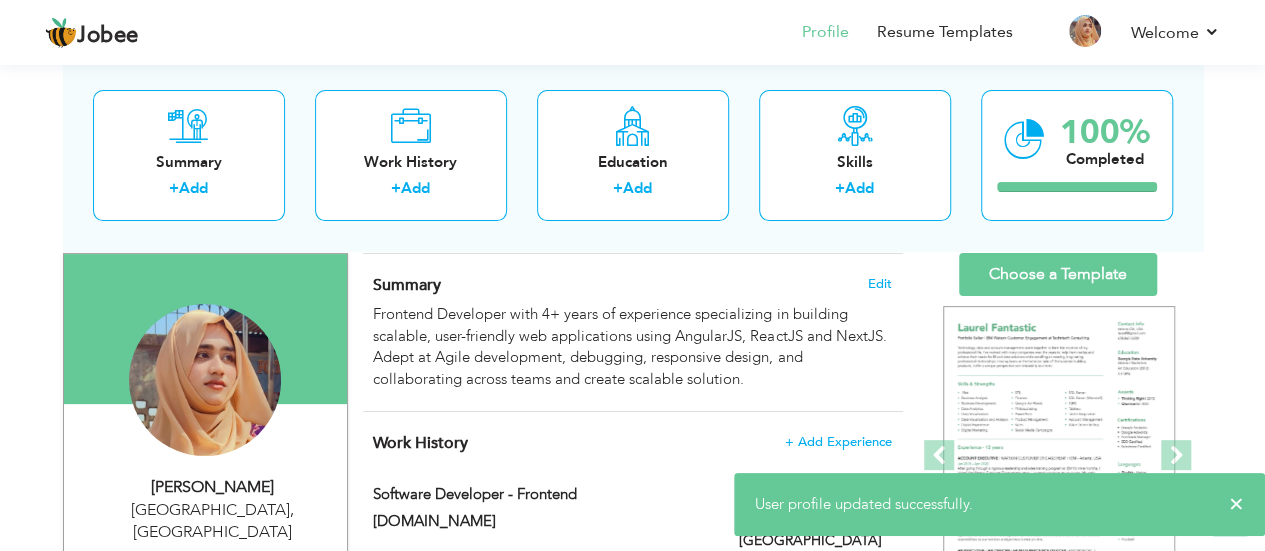 scroll, scrollTop: 123, scrollLeft: 0, axis: vertical 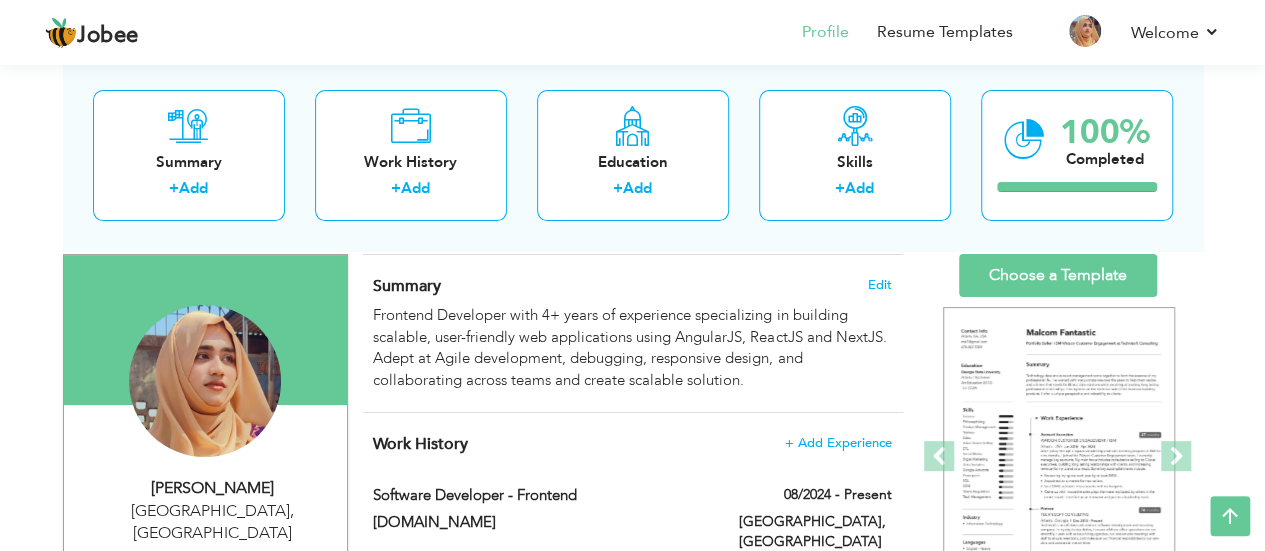 click on "Frontend Developer with 4+ years of experience specializing in building scalable, user-friendly web applications using AngularJS, ReactJS and NextJS. Adept at Agile development, debugging, responsive design, and collaborating across teams and create scalable solution." at bounding box center (632, 348) 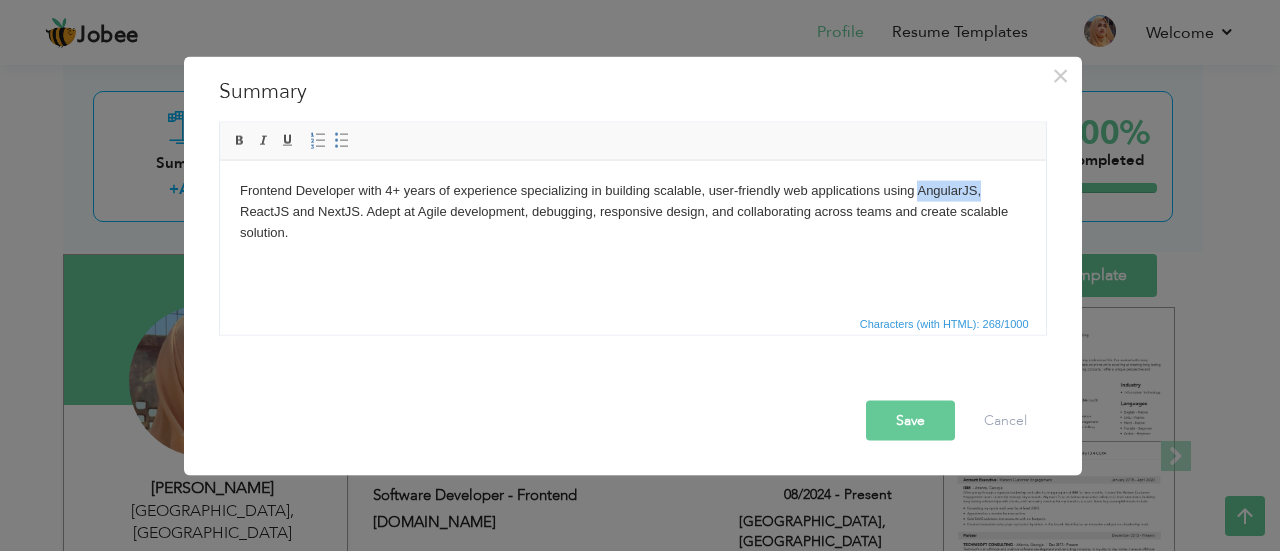 drag, startPoint x: 981, startPoint y: 186, endPoint x: 918, endPoint y: 197, distance: 63.953106 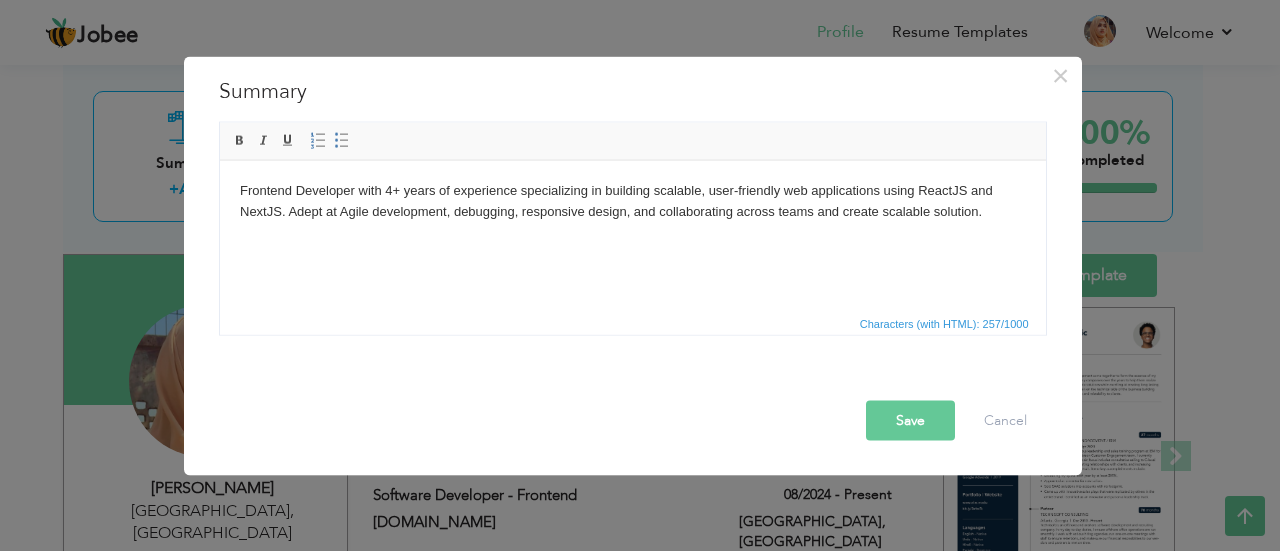 click on "Save" at bounding box center (910, 420) 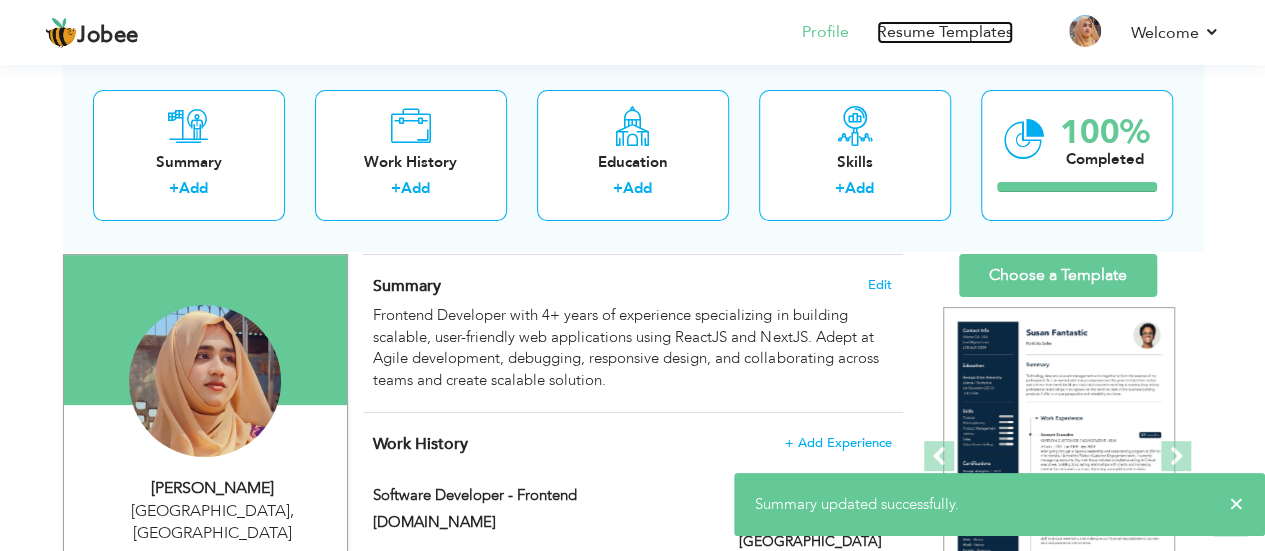 click on "Resume Templates" at bounding box center [945, 32] 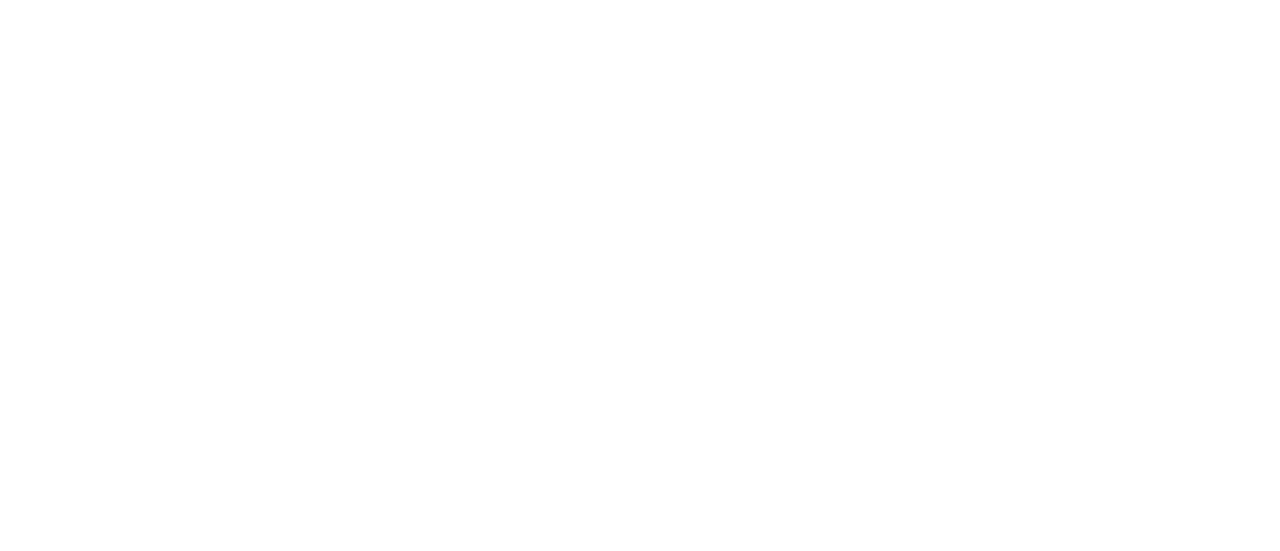 scroll, scrollTop: 0, scrollLeft: 0, axis: both 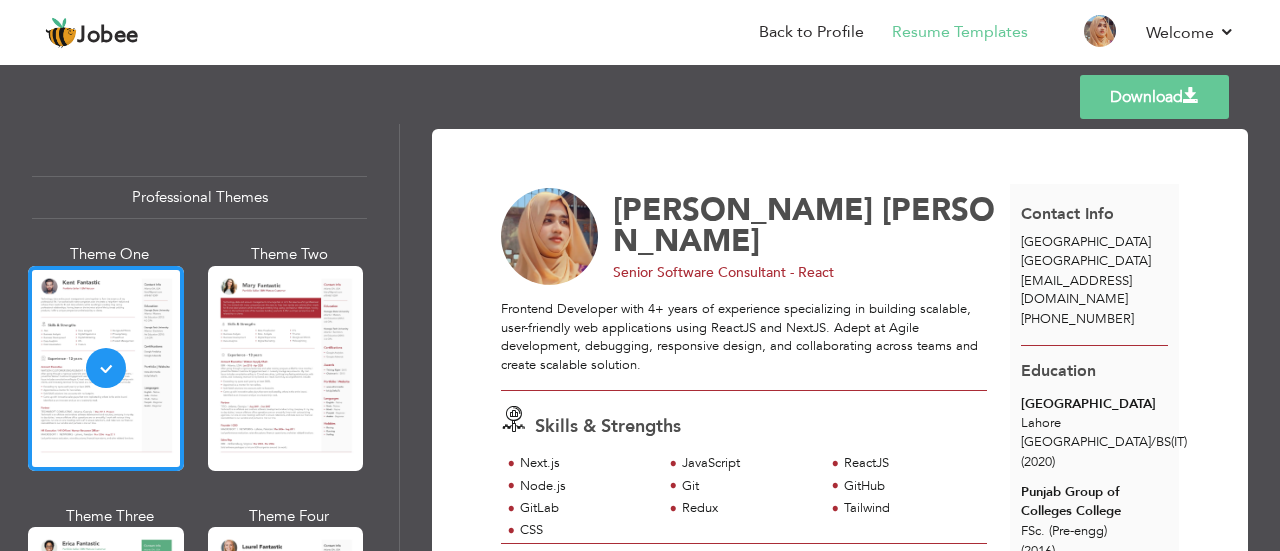 click on "Download" at bounding box center (1154, 97) 